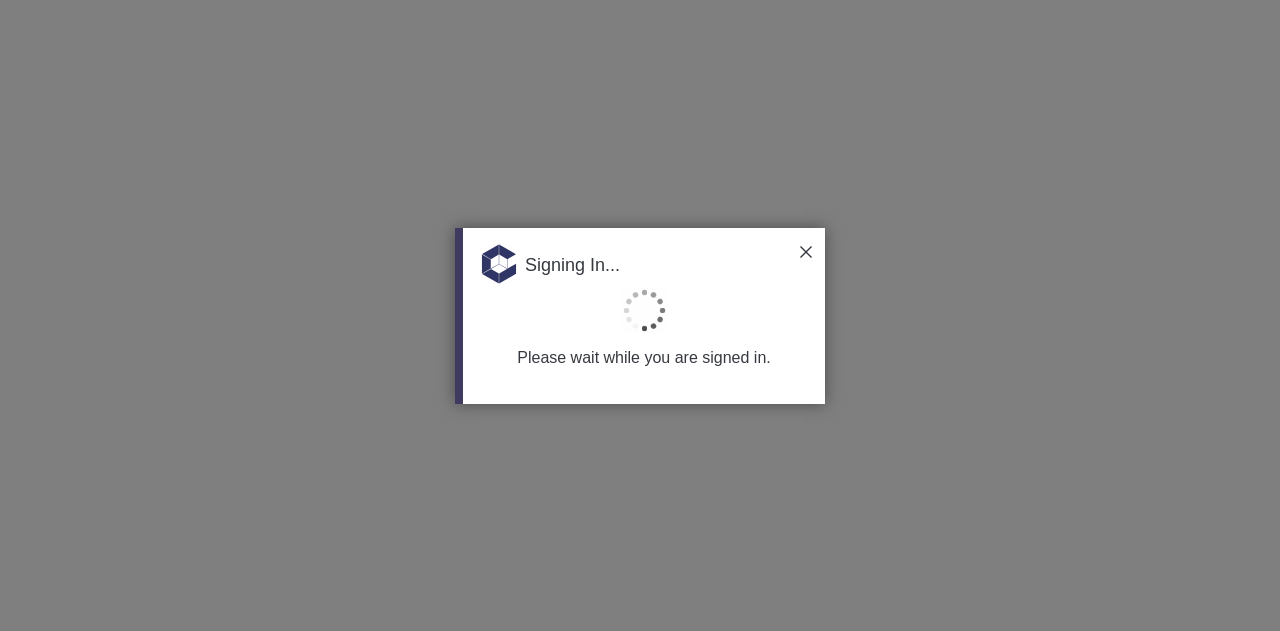 scroll, scrollTop: 0, scrollLeft: 0, axis: both 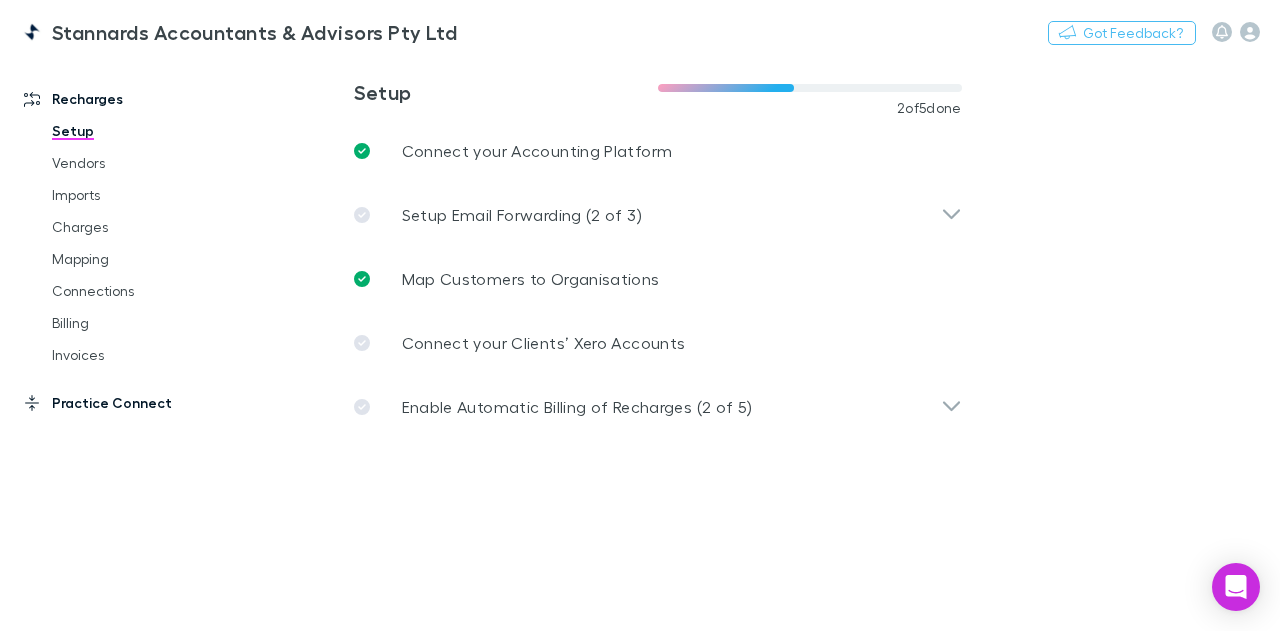 click on "Practice Connect" at bounding box center [129, 403] 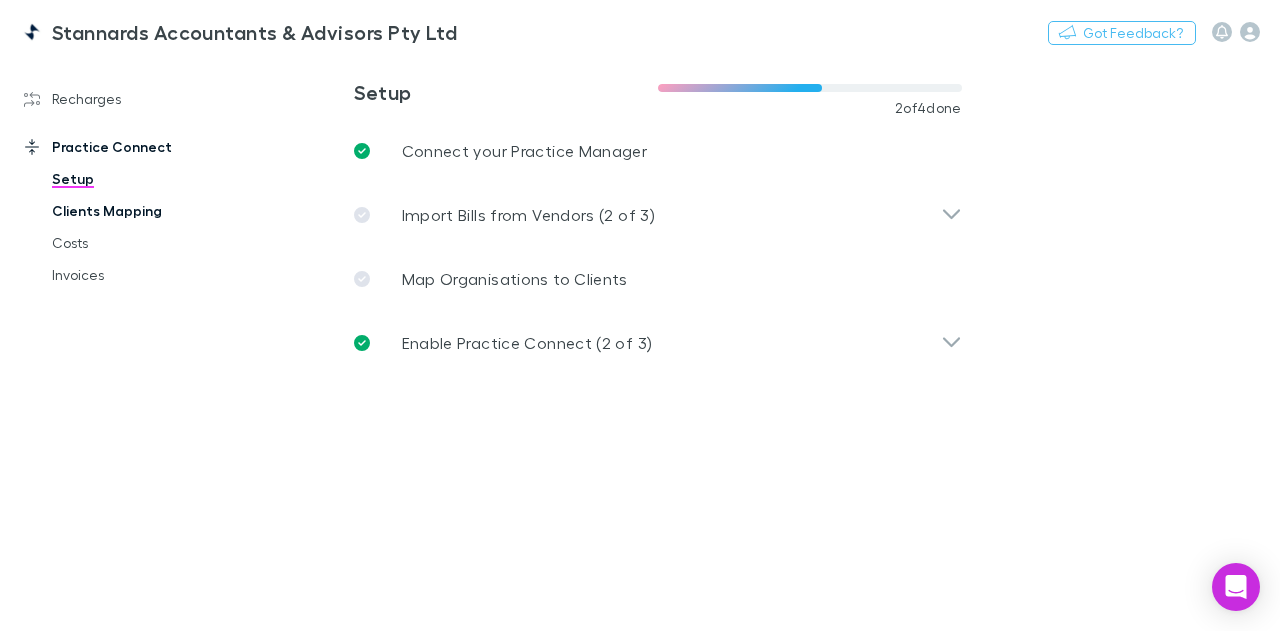 click on "Clients Mapping" at bounding box center (143, 211) 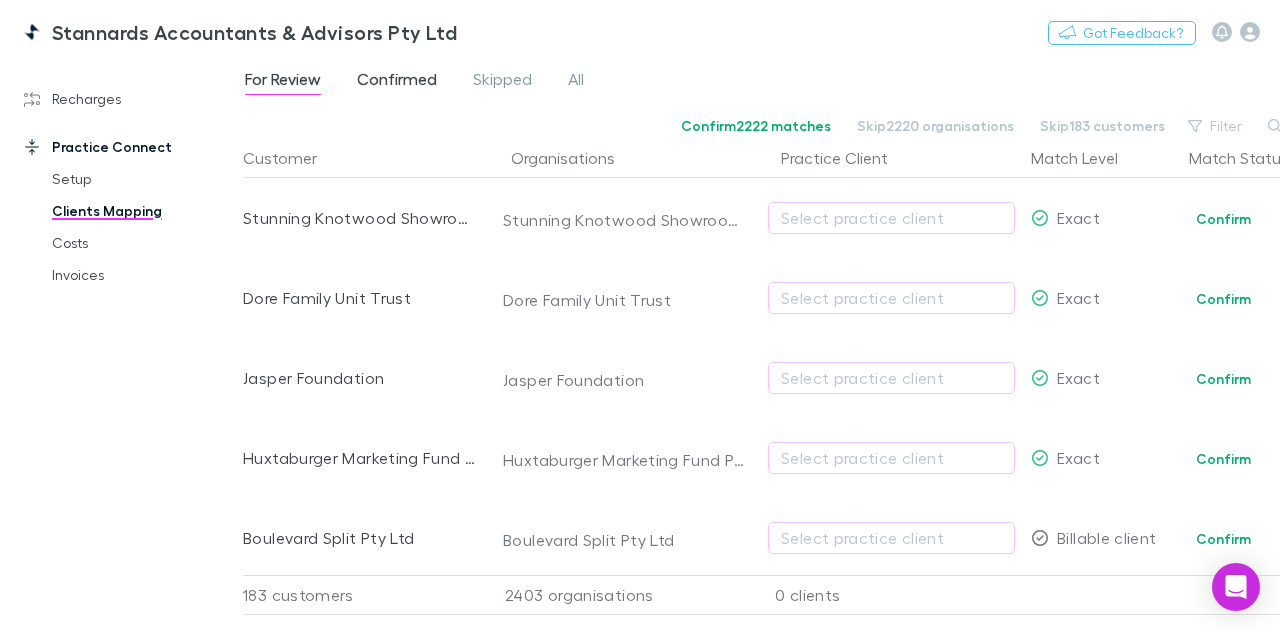 click on "Confirmed" at bounding box center (397, 82) 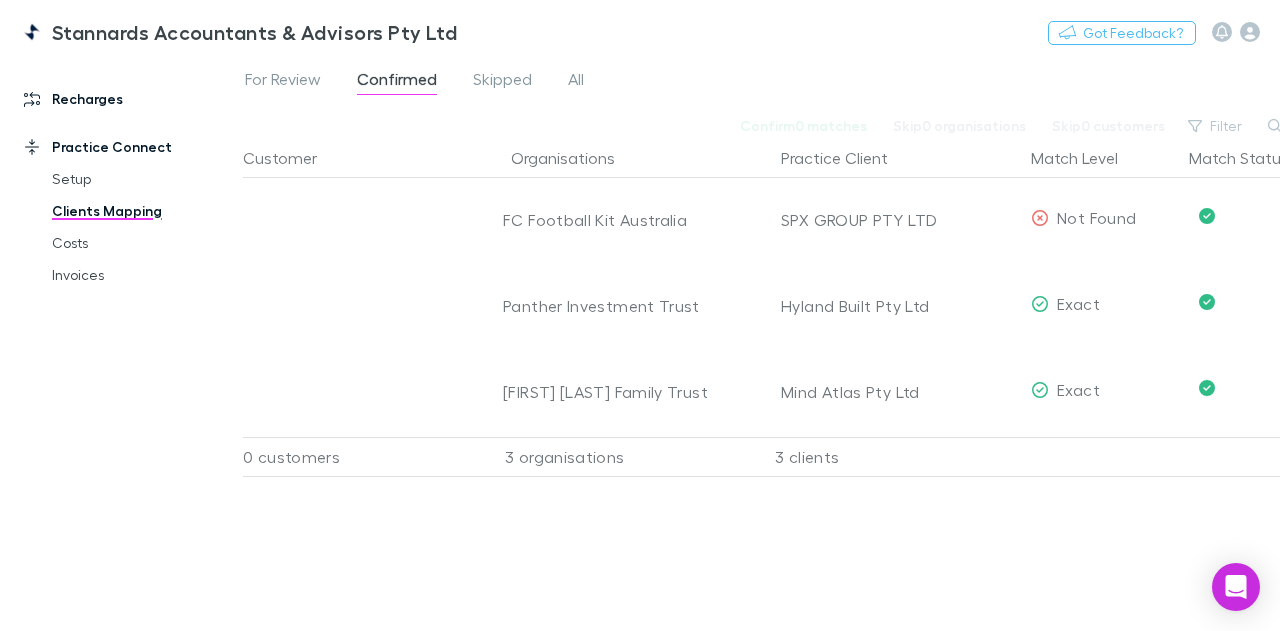 click on "Recharges" at bounding box center (129, 99) 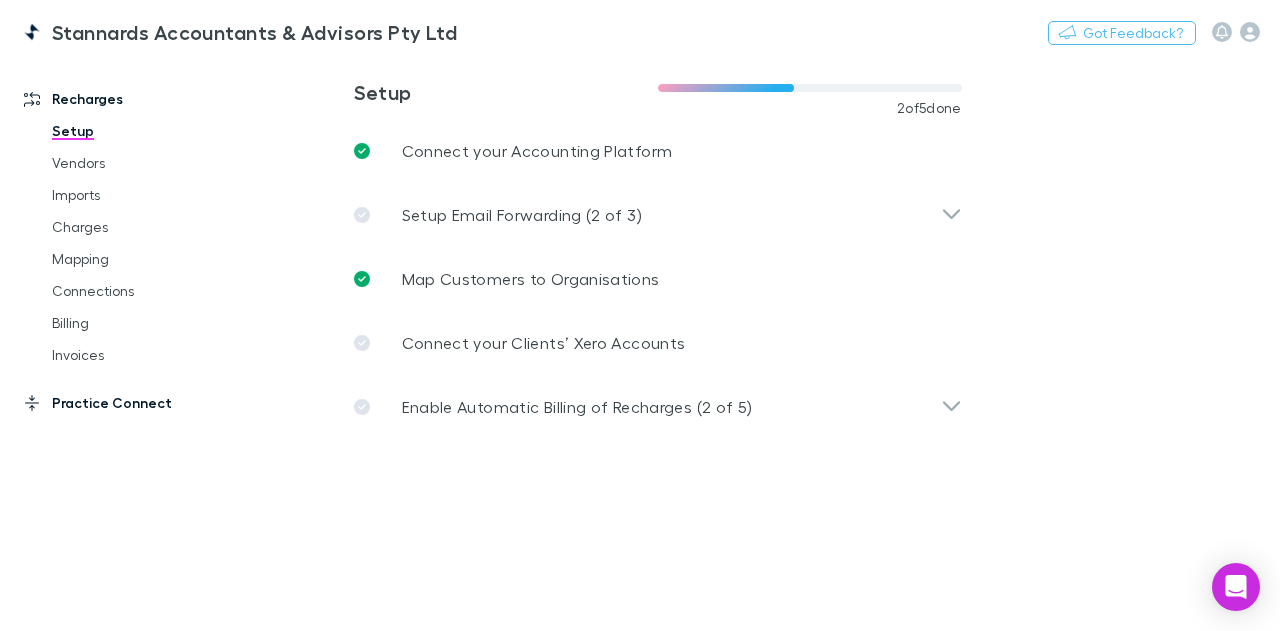 click on "Practice Connect" at bounding box center (129, 403) 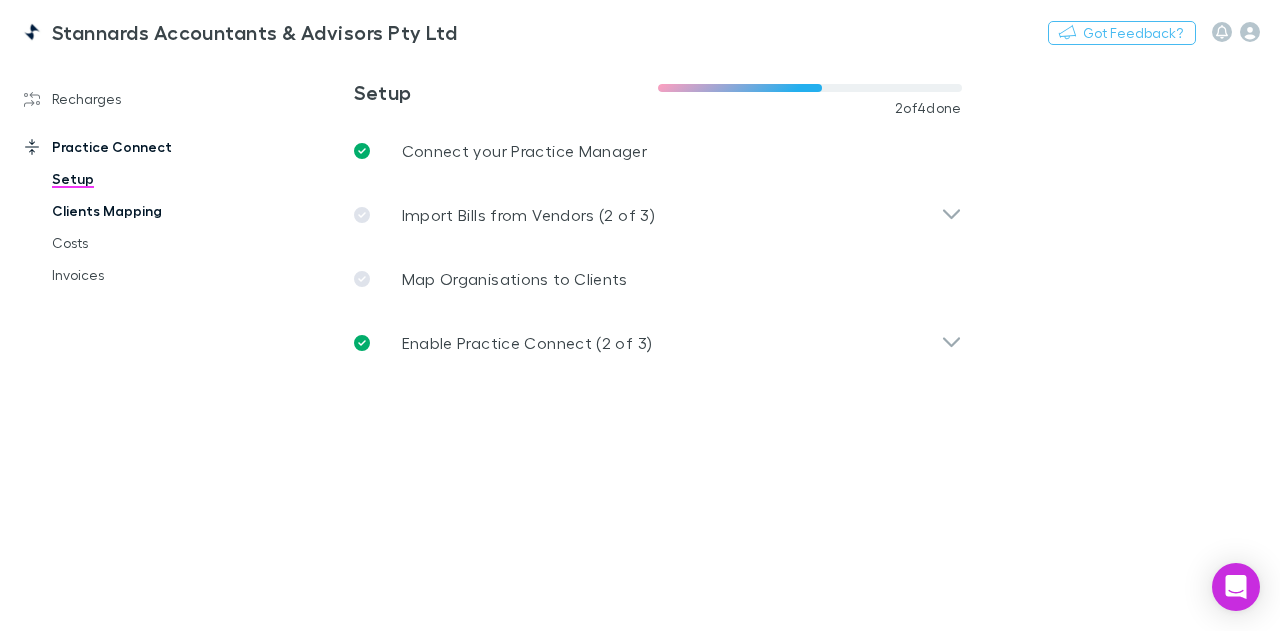 click on "Clients Mapping" at bounding box center (143, 211) 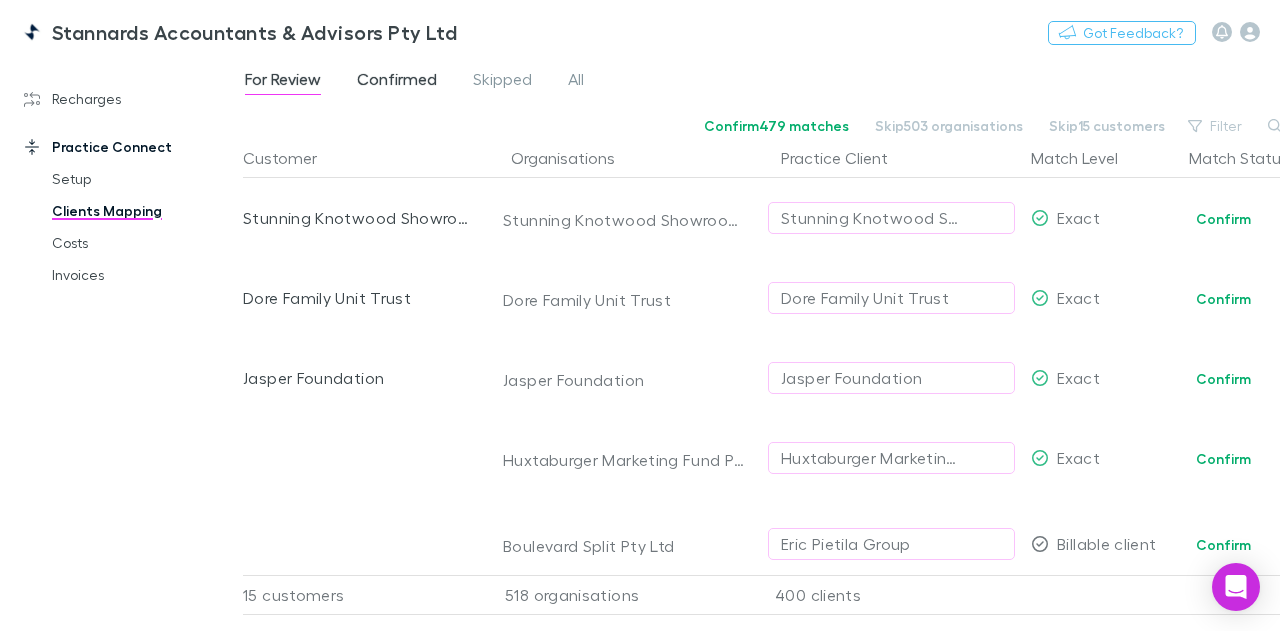 click on "Confirmed" at bounding box center [397, 82] 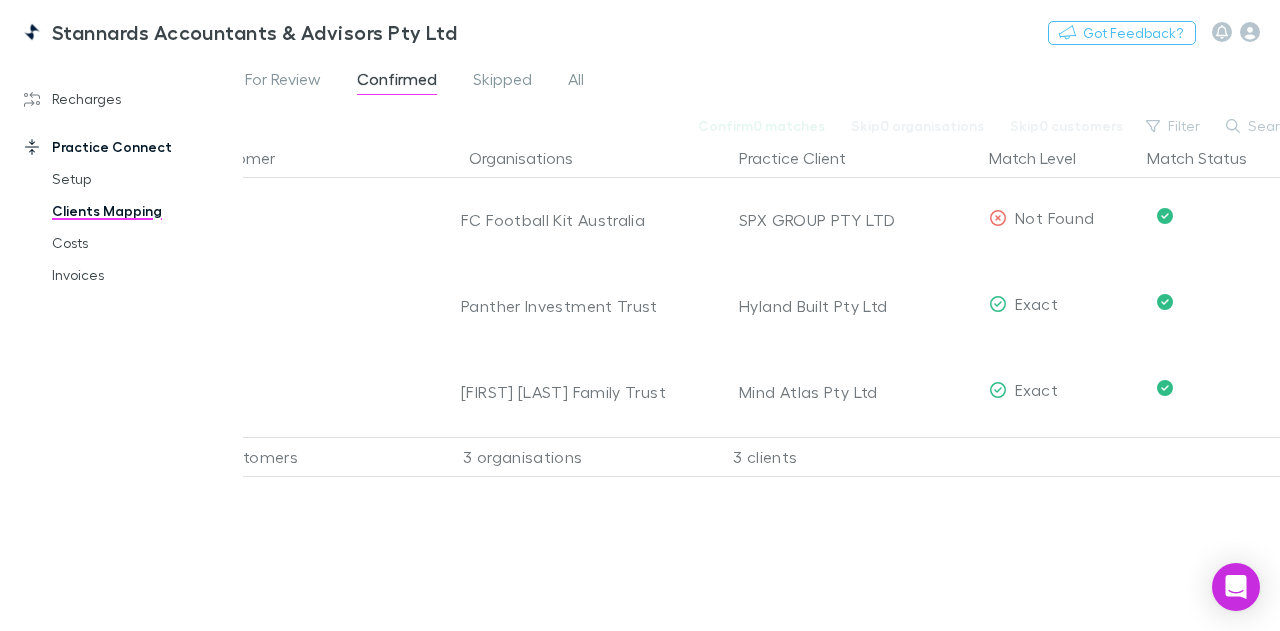 scroll, scrollTop: 0, scrollLeft: 73, axis: horizontal 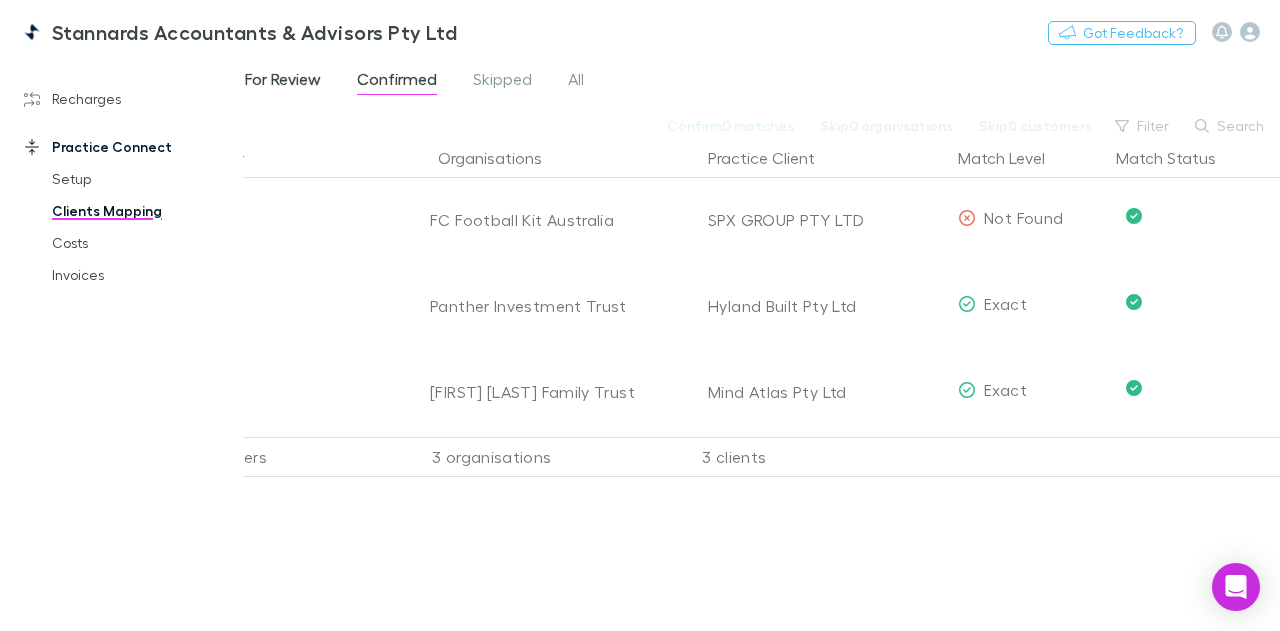 click on "For Review" at bounding box center (283, 82) 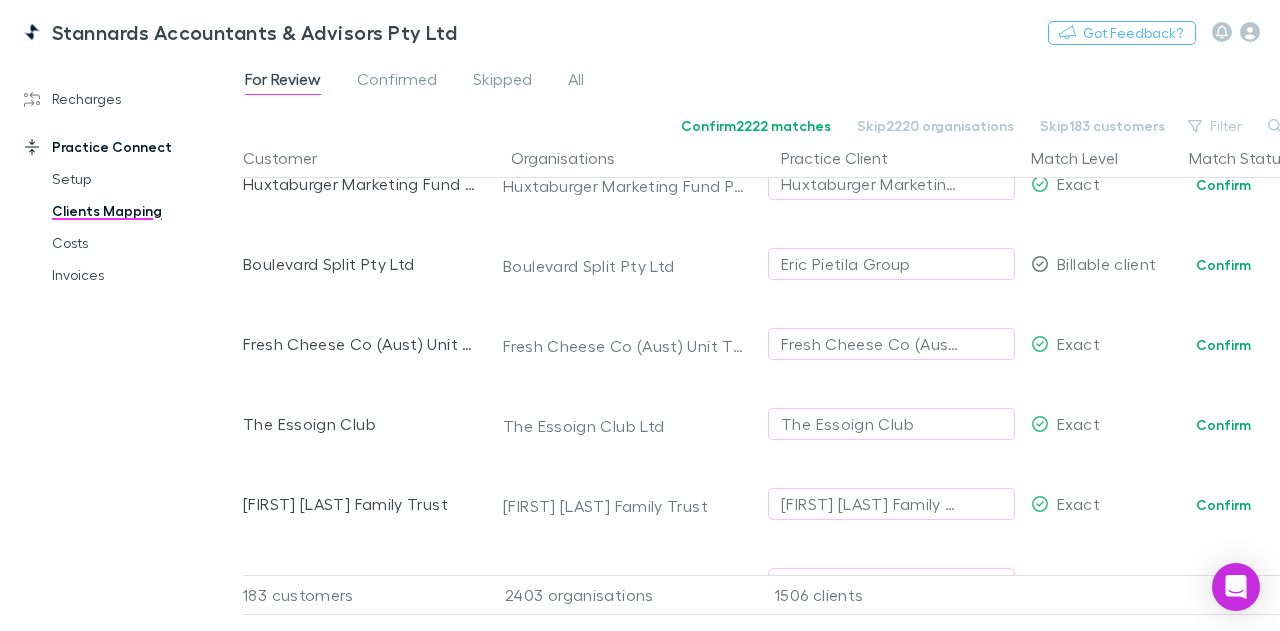 scroll, scrollTop: 276, scrollLeft: 0, axis: vertical 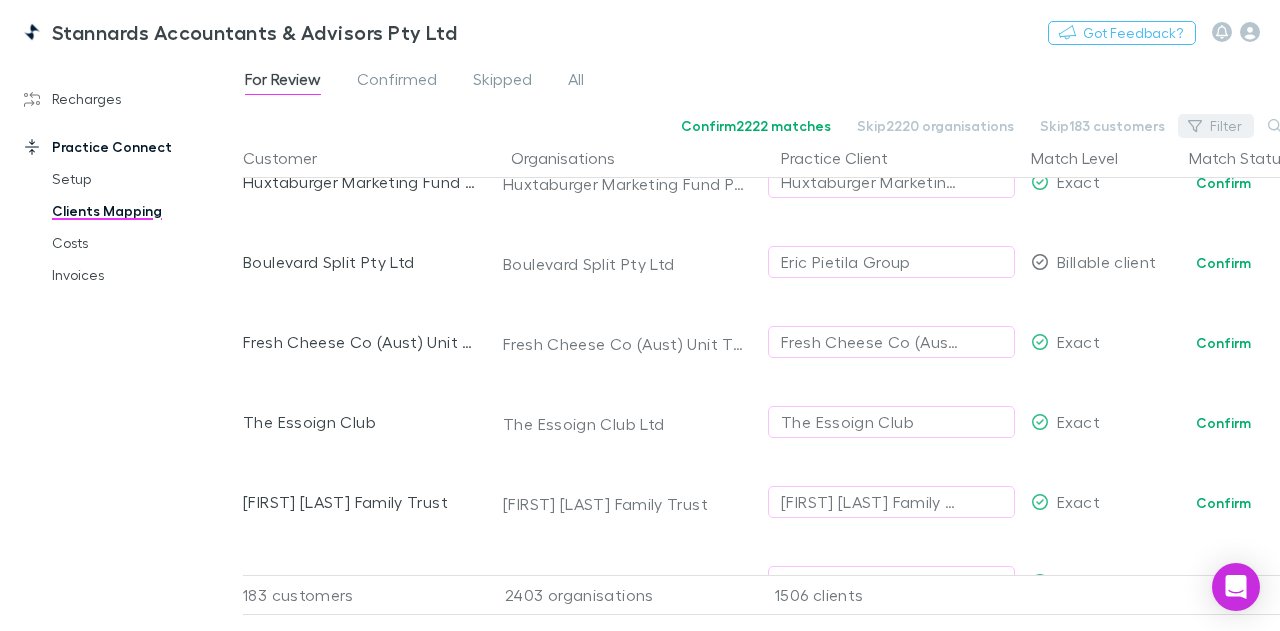 click on "Filter" at bounding box center [1216, 126] 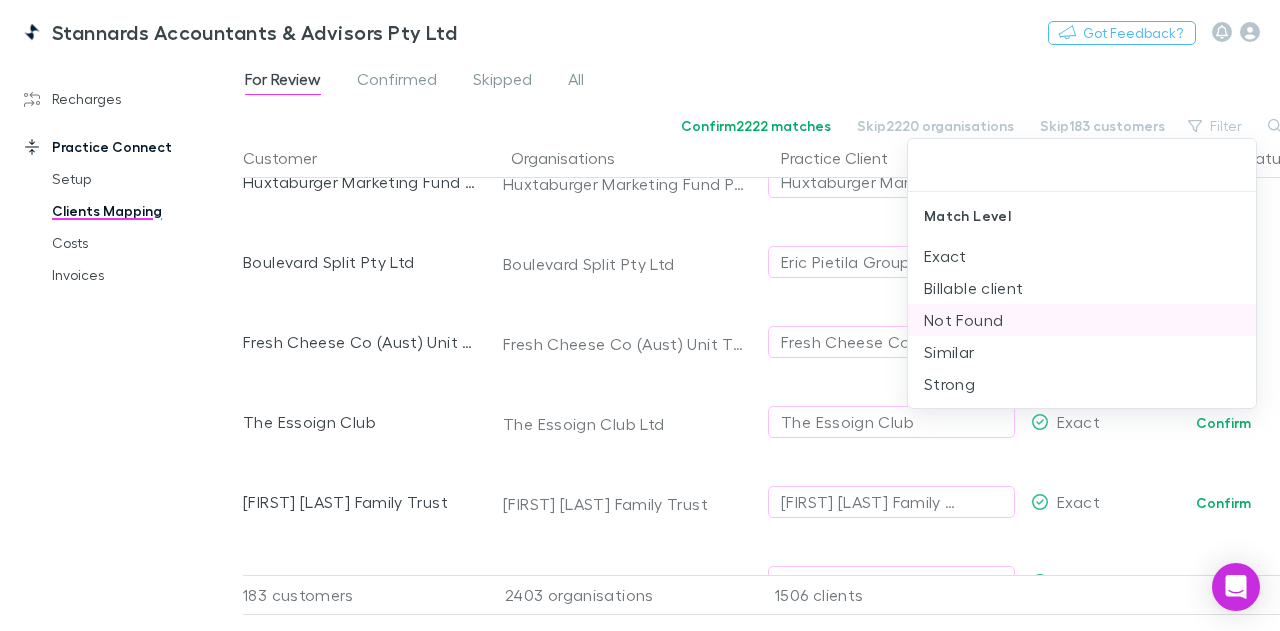 click on "Not Found" at bounding box center (1082, 320) 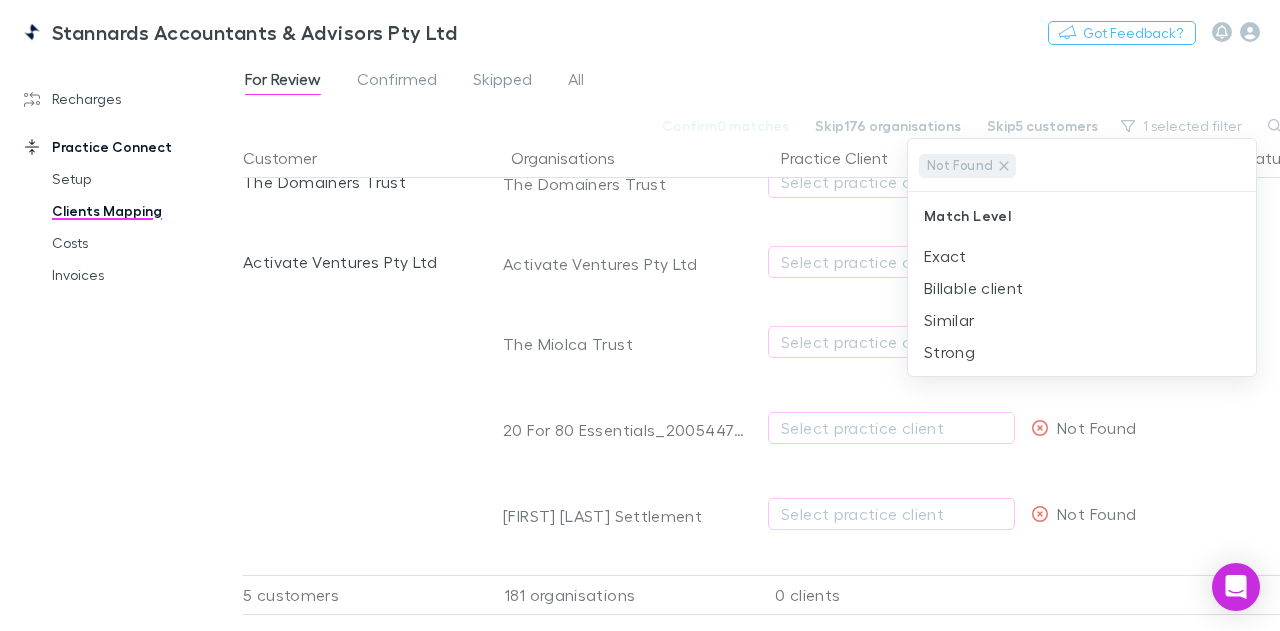 drag, startPoint x: 624, startPoint y: 611, endPoint x: 626, endPoint y: 621, distance: 10.198039 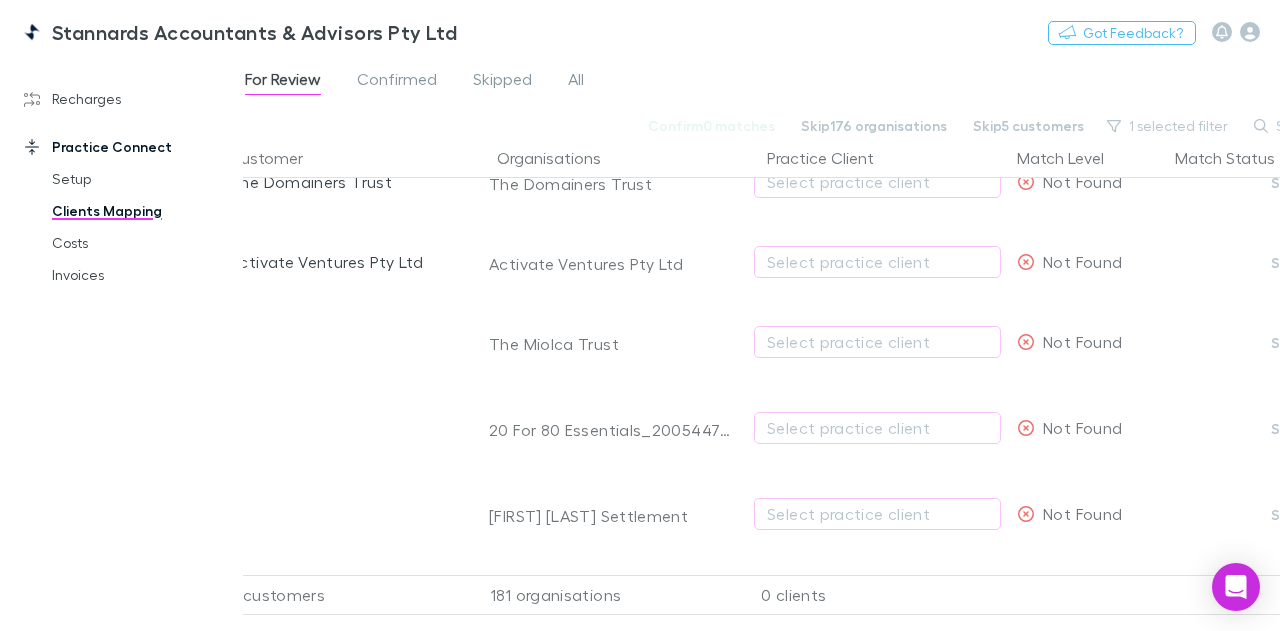 scroll, scrollTop: 0, scrollLeft: 0, axis: both 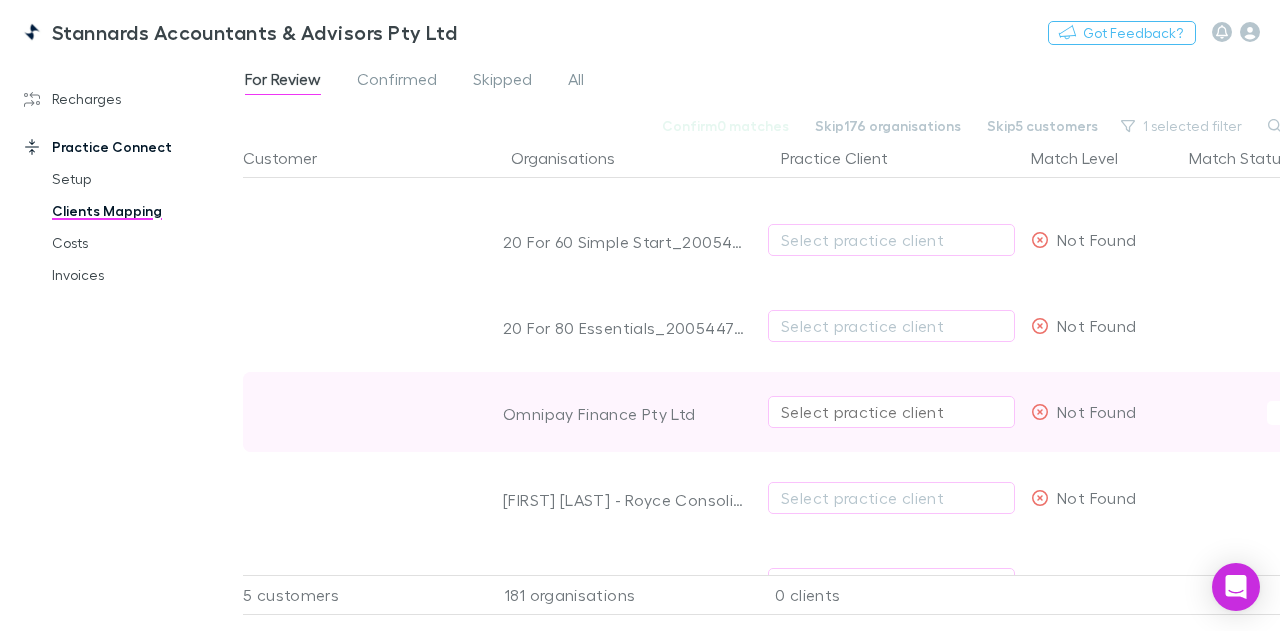 click on "Select practice client" at bounding box center (891, 412) 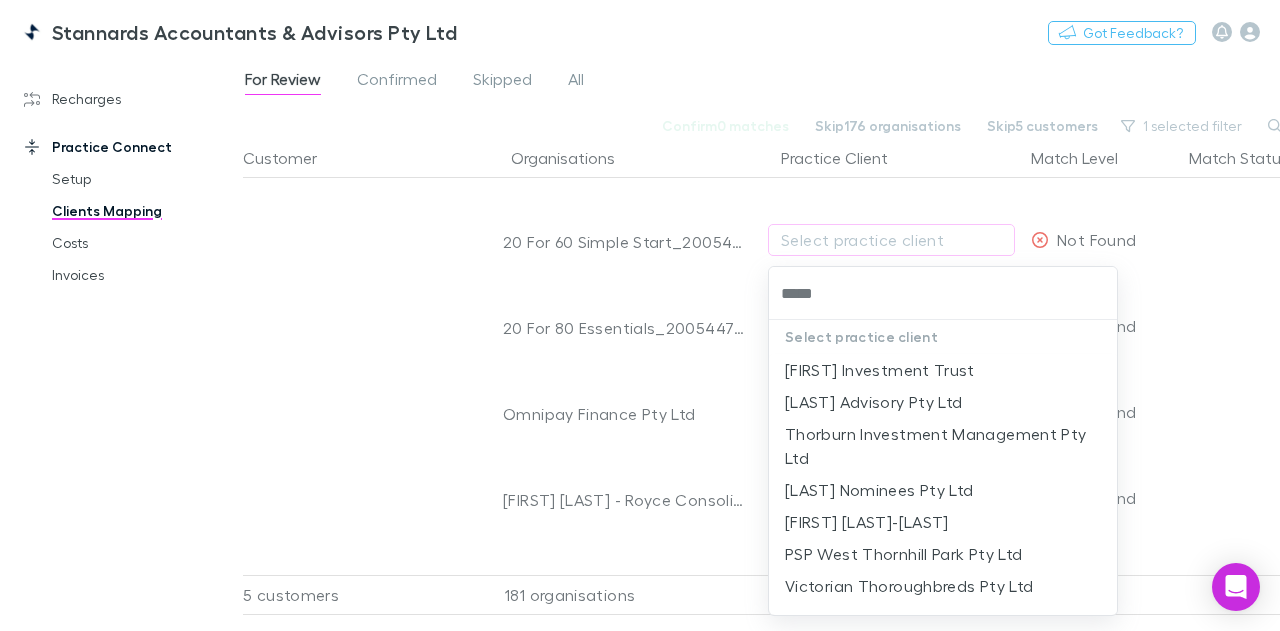 type on "******" 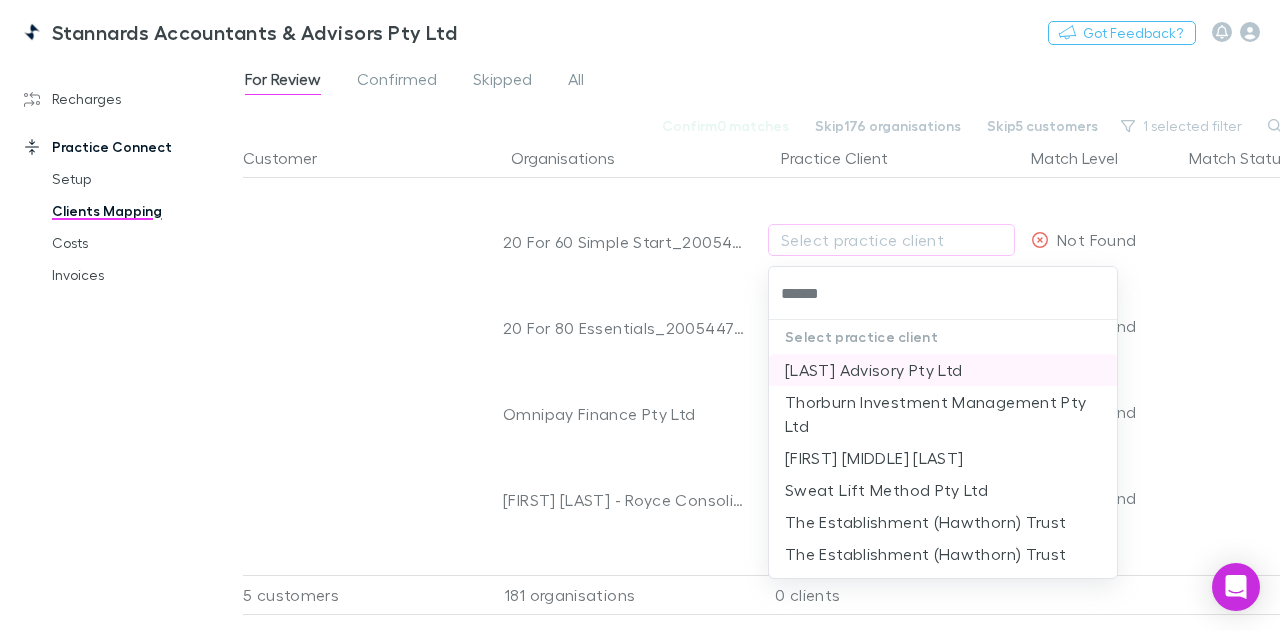 click on "[LAST] Advisory Pty Ltd" at bounding box center (943, 370) 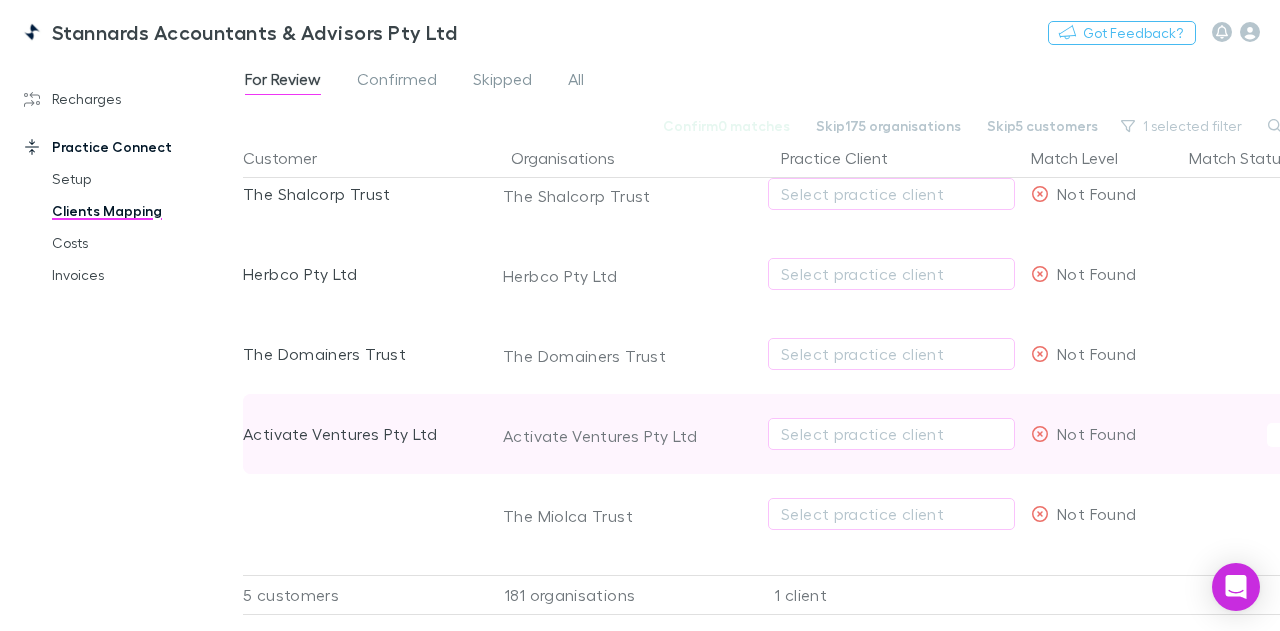 scroll, scrollTop: 0, scrollLeft: 0, axis: both 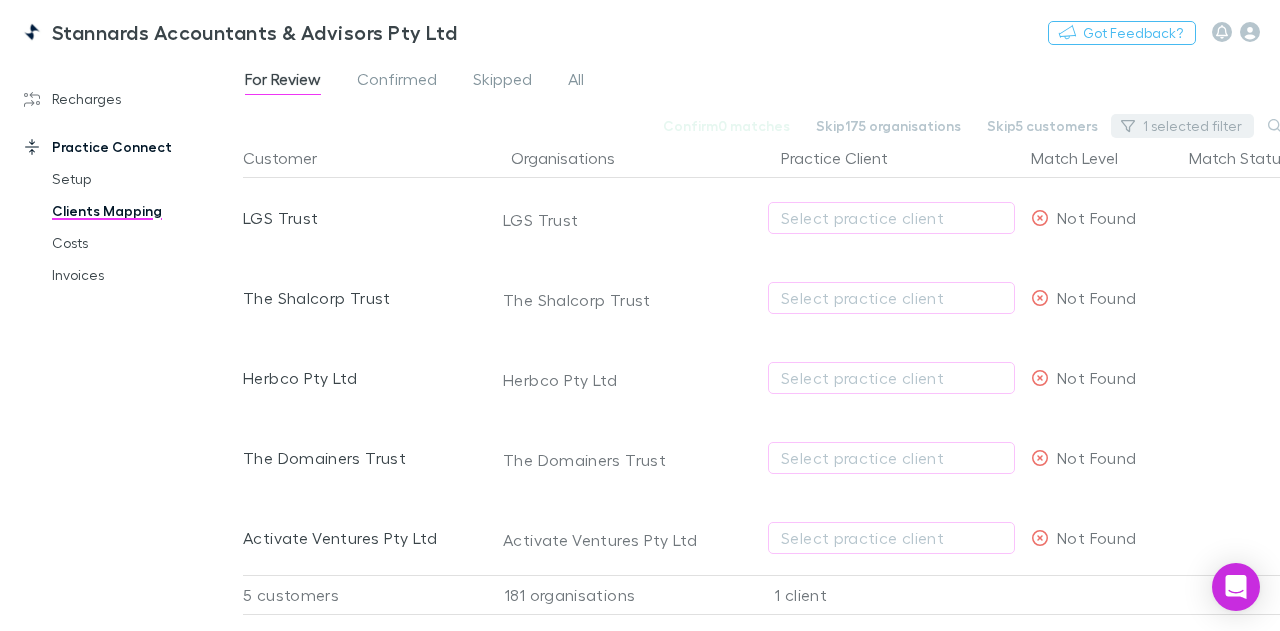 click on "1 selected filter" at bounding box center (1182, 126) 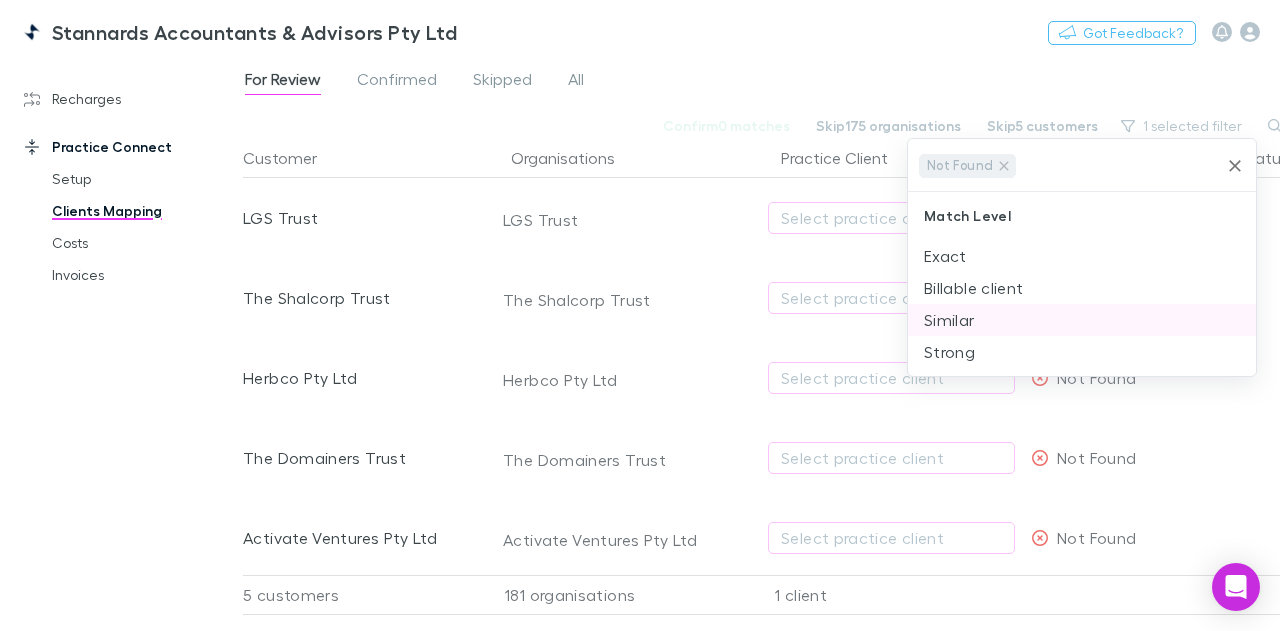 click on "Similar" at bounding box center (1082, 320) 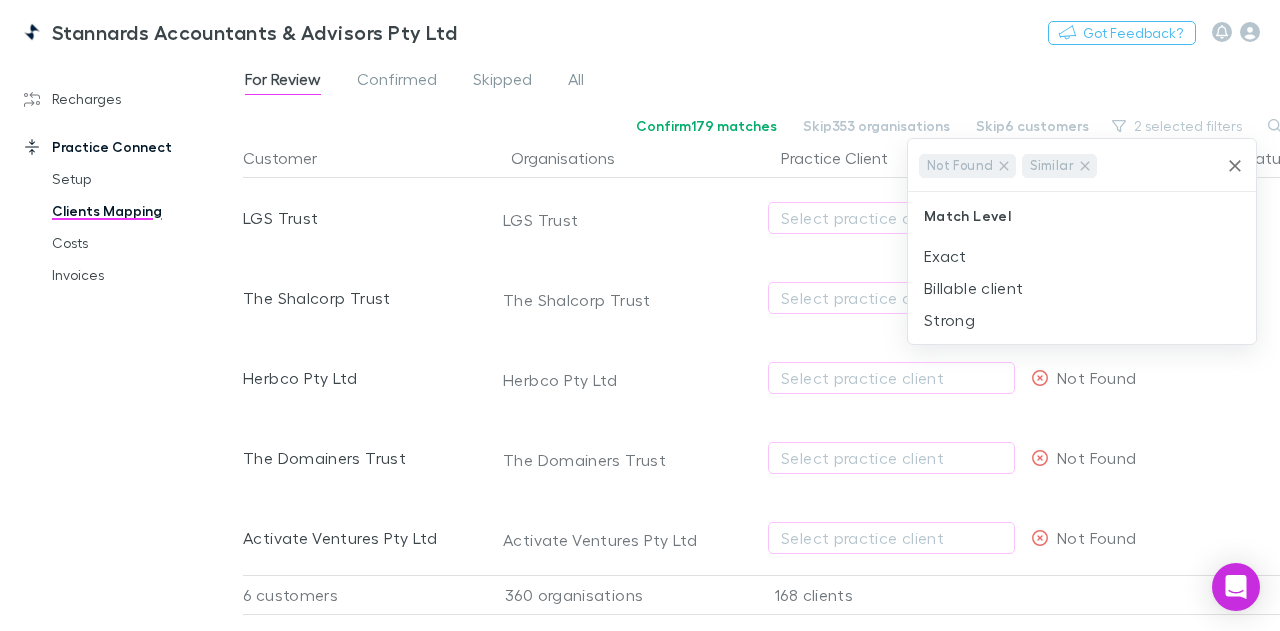 click 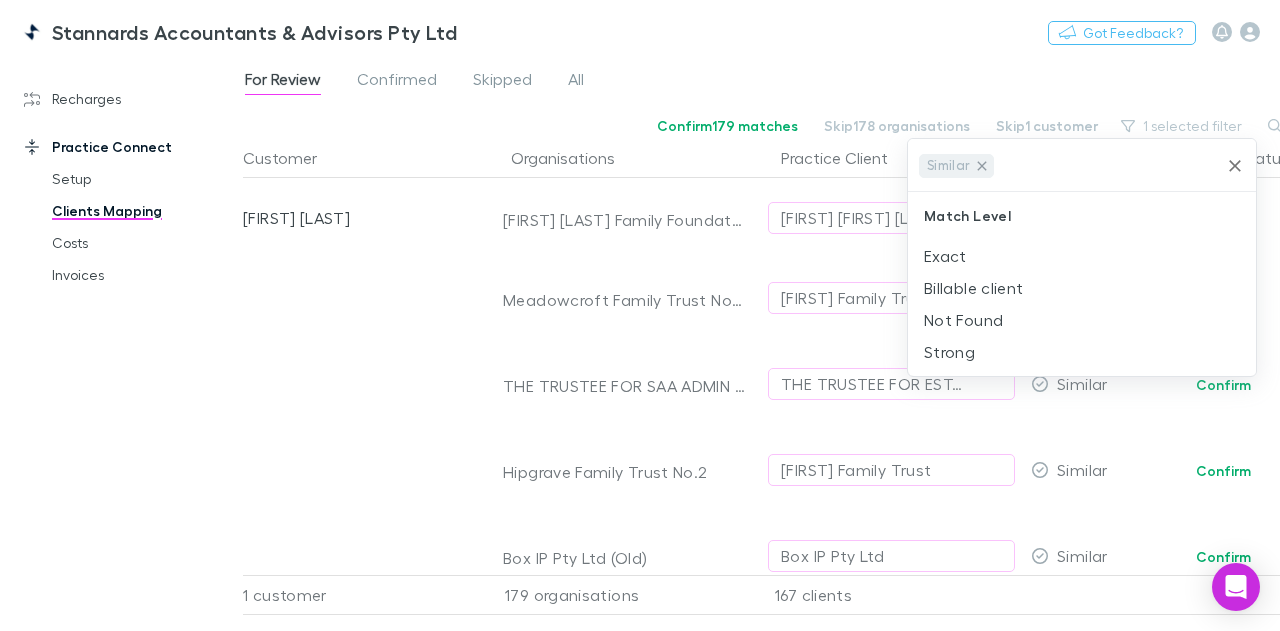 click 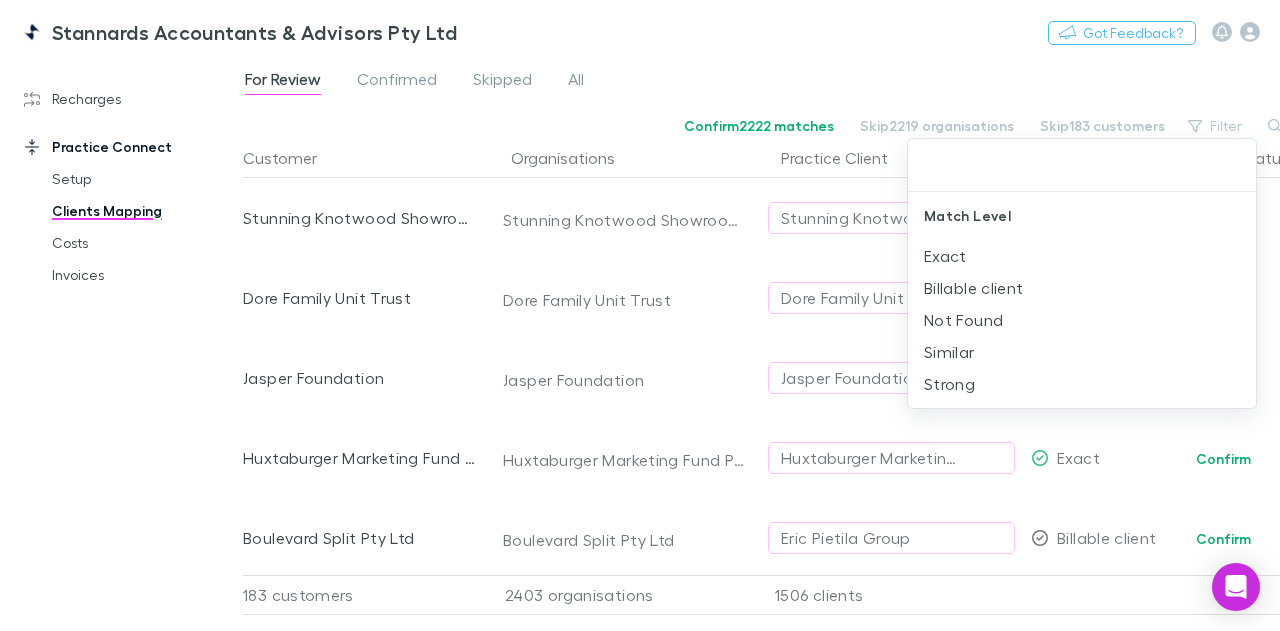 click at bounding box center [640, 315] 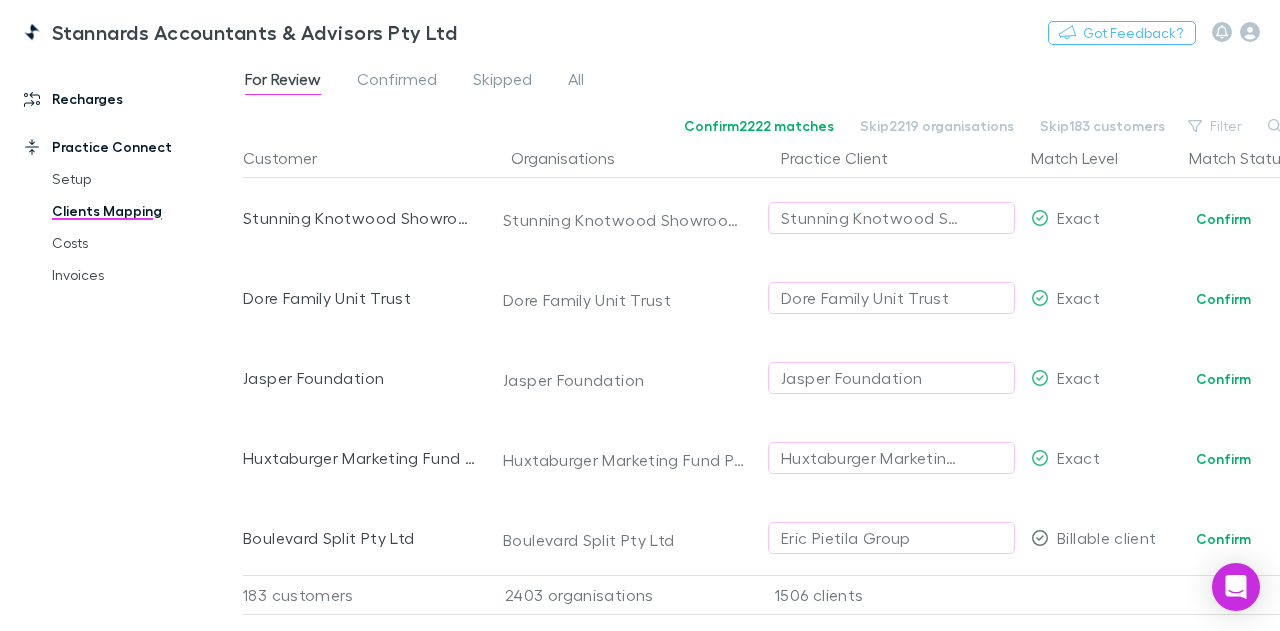 click on "Recharges" at bounding box center [129, 99] 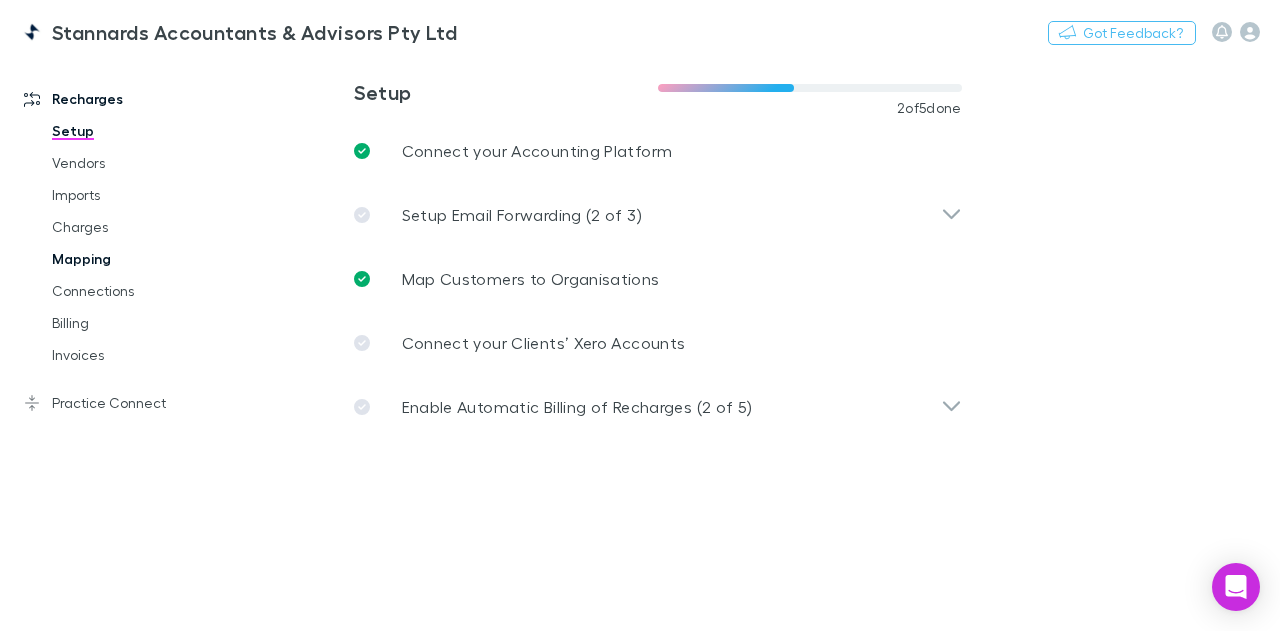 click on "Mapping" at bounding box center [143, 259] 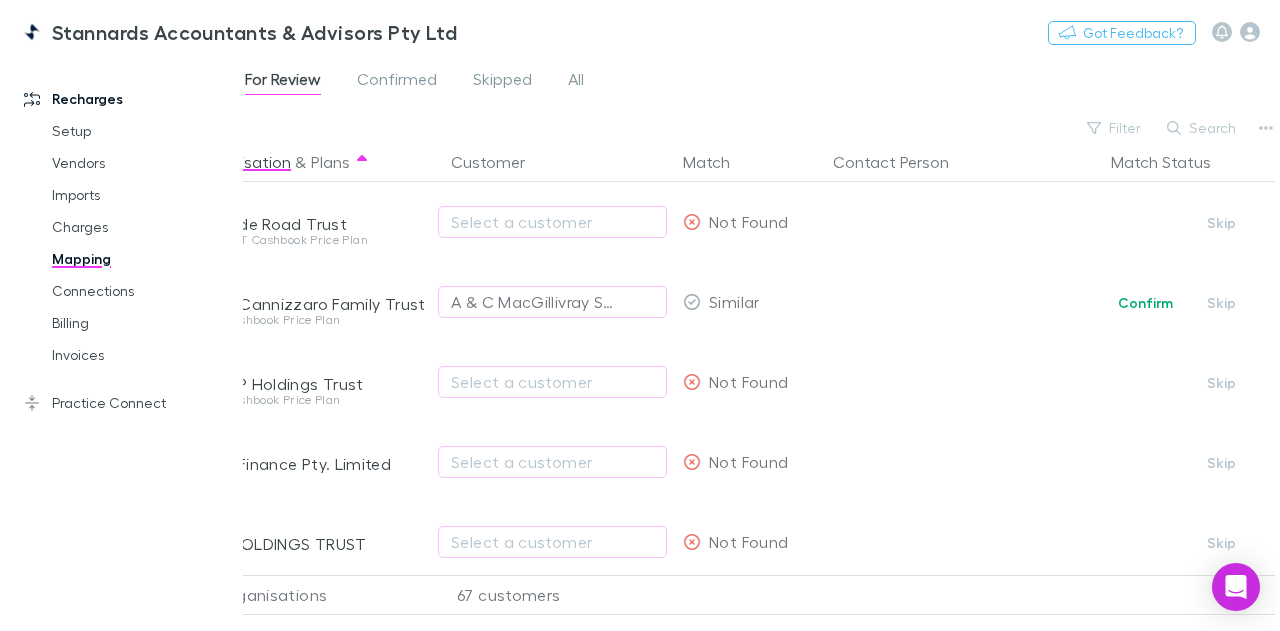scroll, scrollTop: 0, scrollLeft: 0, axis: both 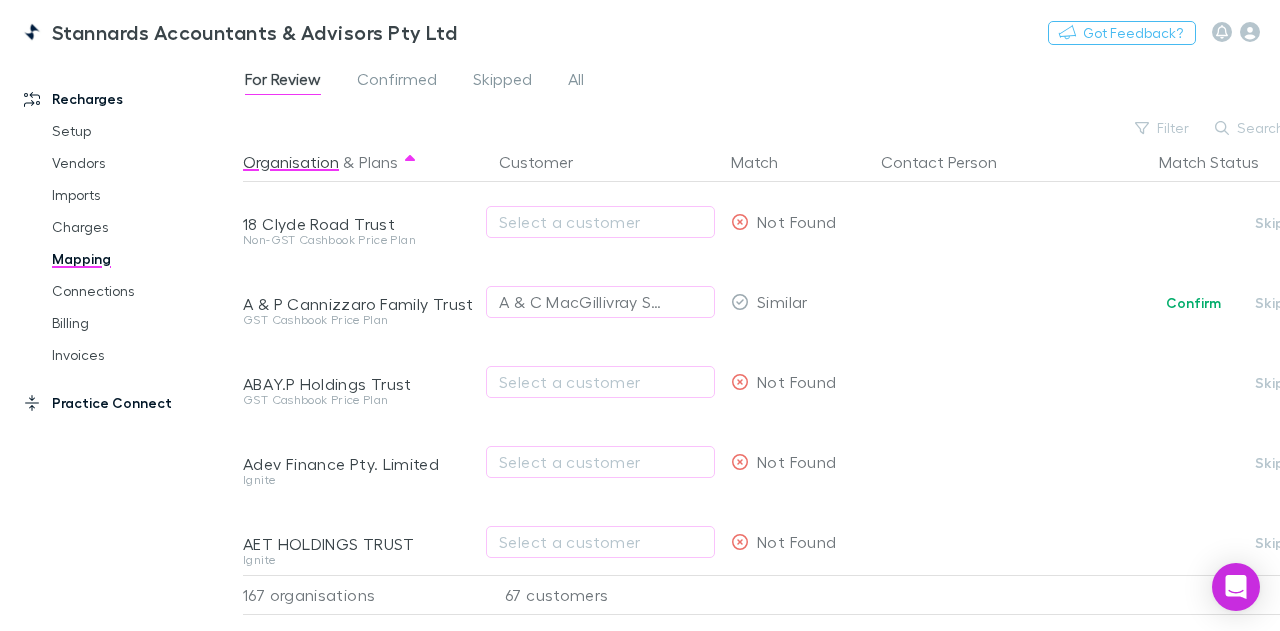 click on "Practice Connect" at bounding box center [129, 403] 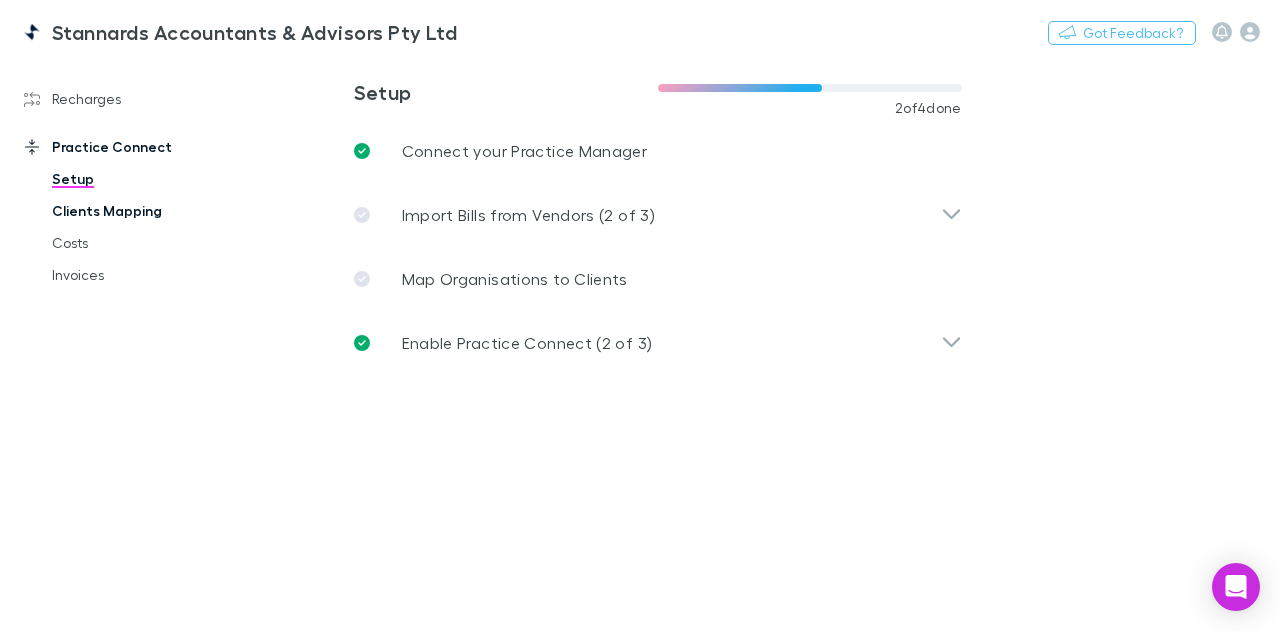 click on "Clients Mapping" at bounding box center [143, 211] 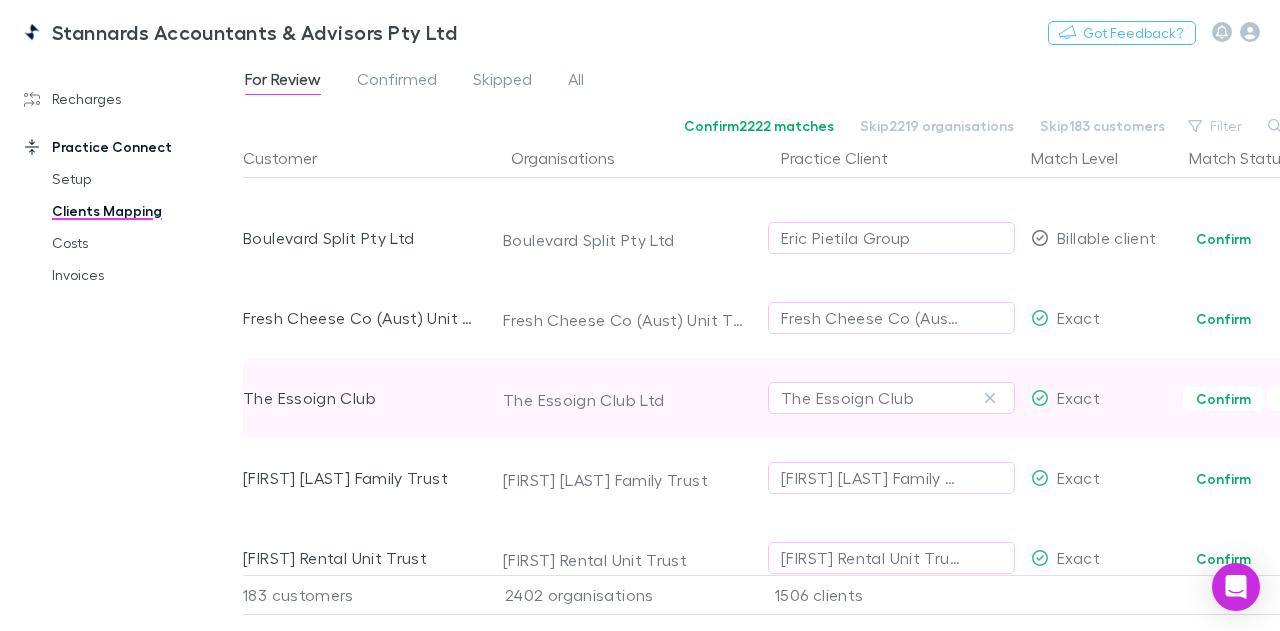 scroll, scrollTop: 400, scrollLeft: 0, axis: vertical 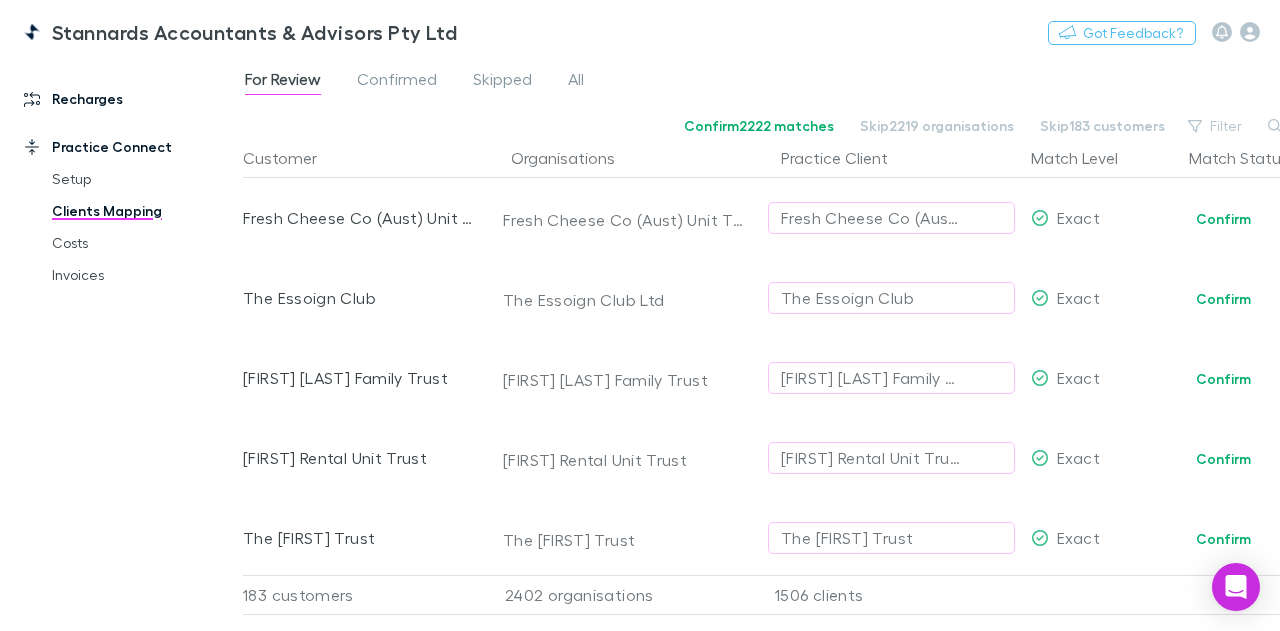 click on "Recharges" at bounding box center (129, 99) 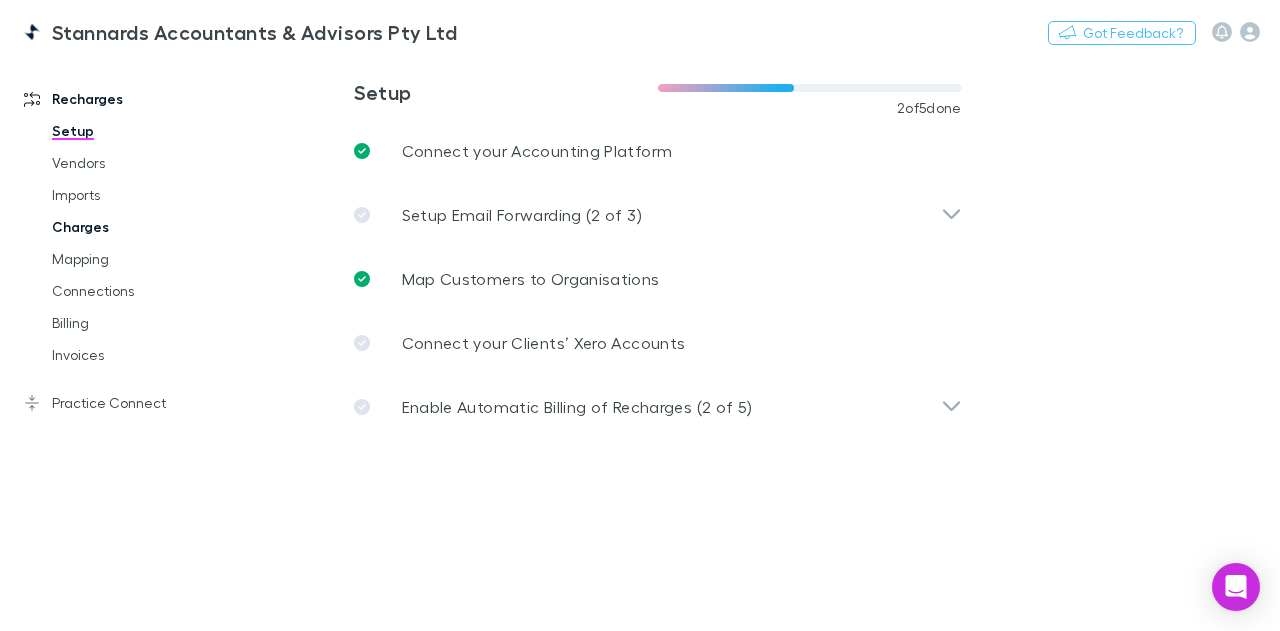 click on "Charges" at bounding box center (143, 227) 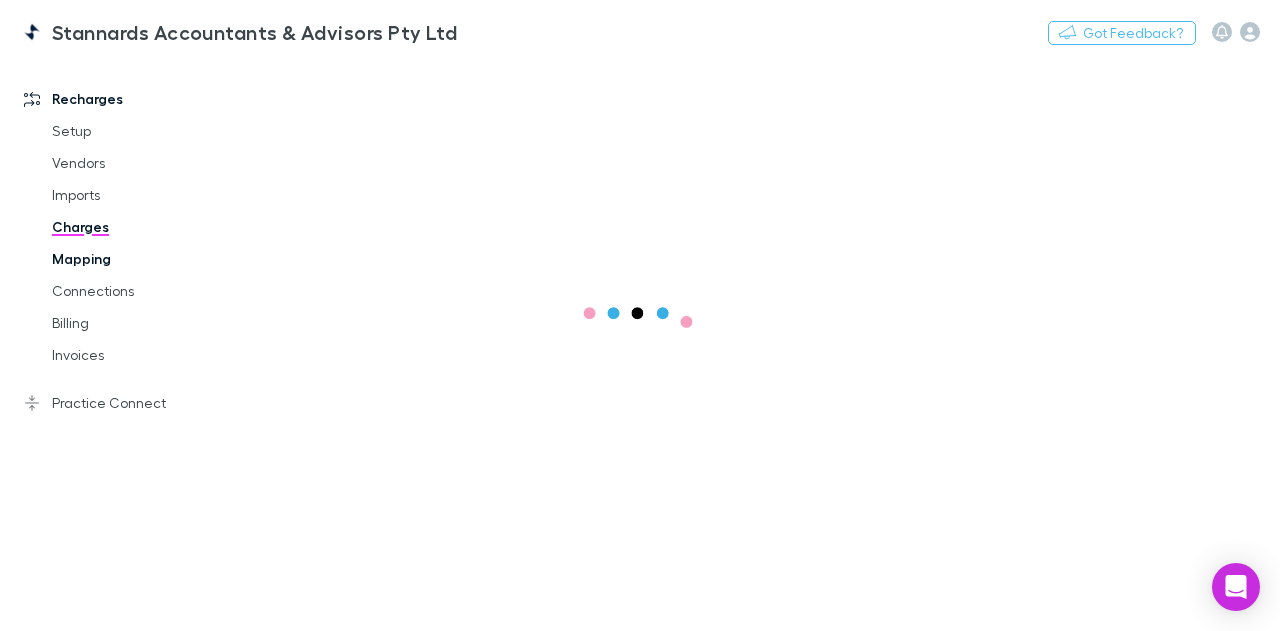 click on "Mapping" at bounding box center (143, 259) 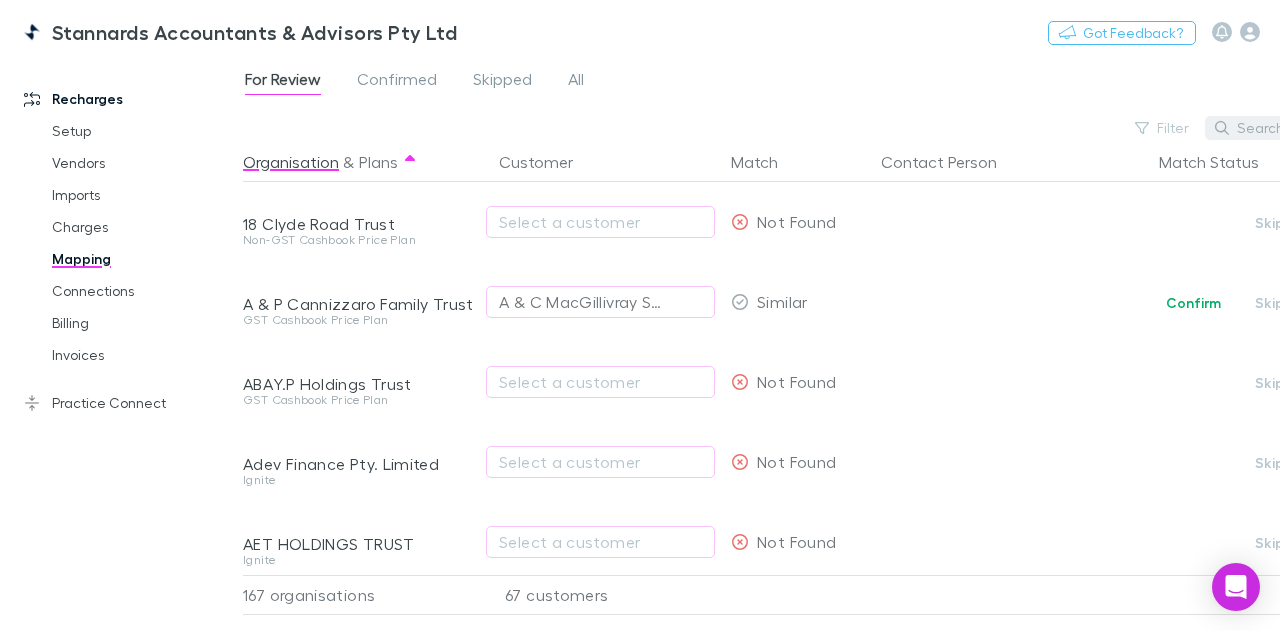 click on "Search" at bounding box center (1250, 128) 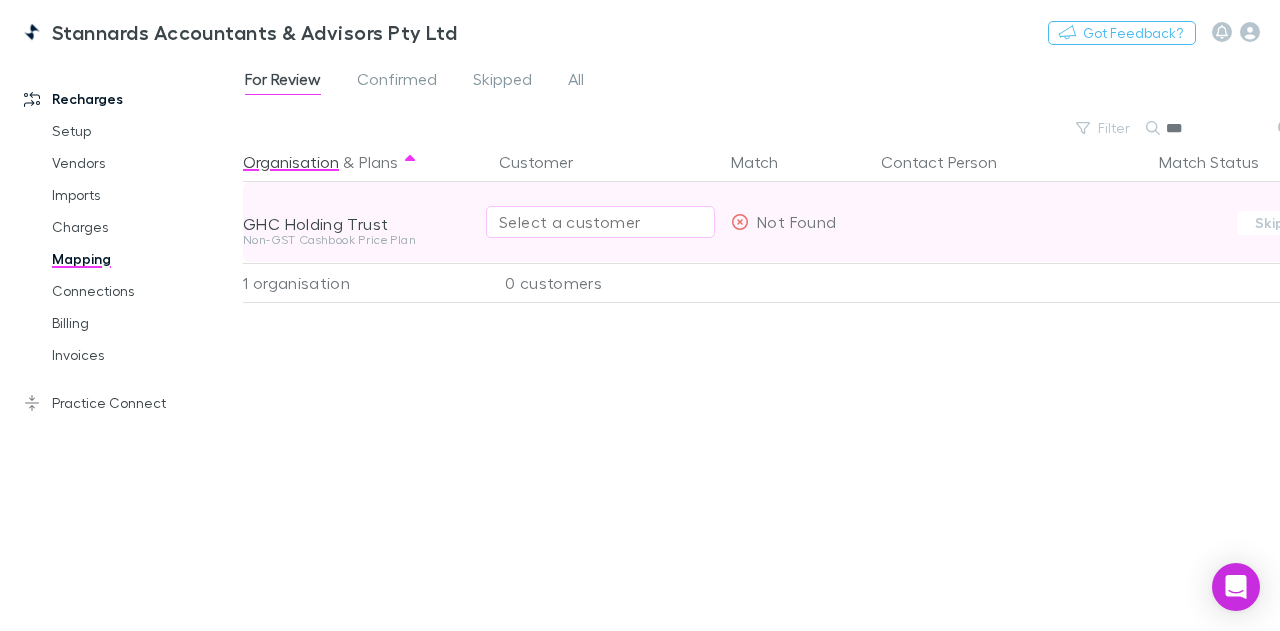 type on "***" 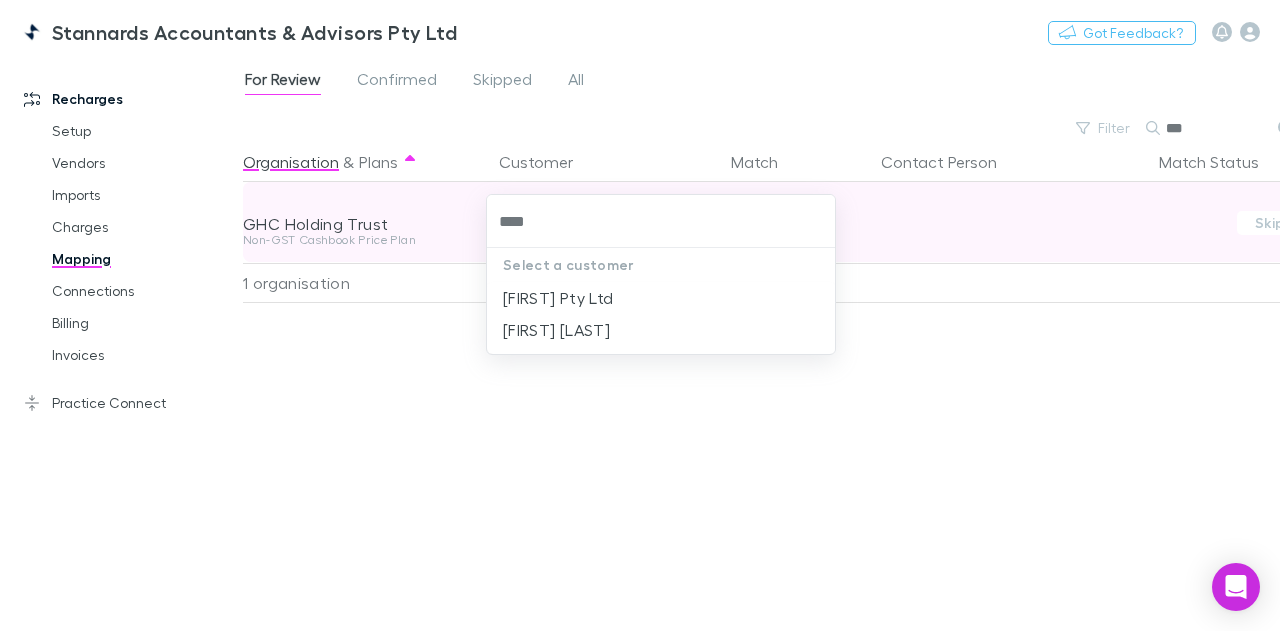 type on "*****" 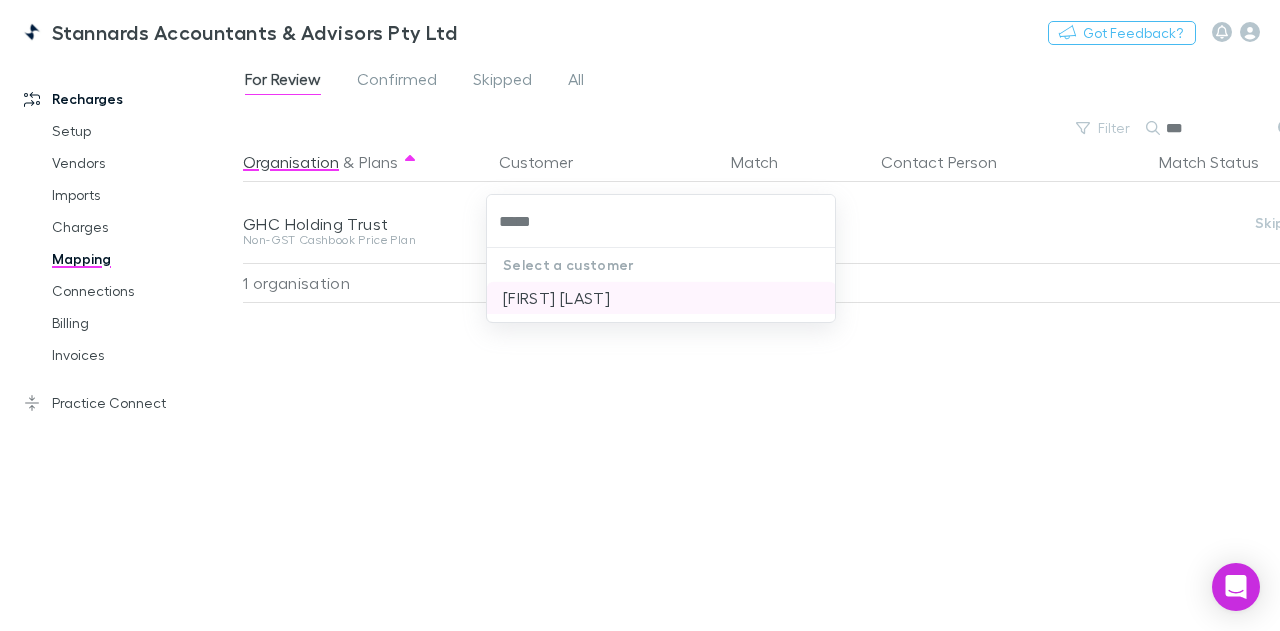 click on "[FIRST] [LAST]" at bounding box center [661, 298] 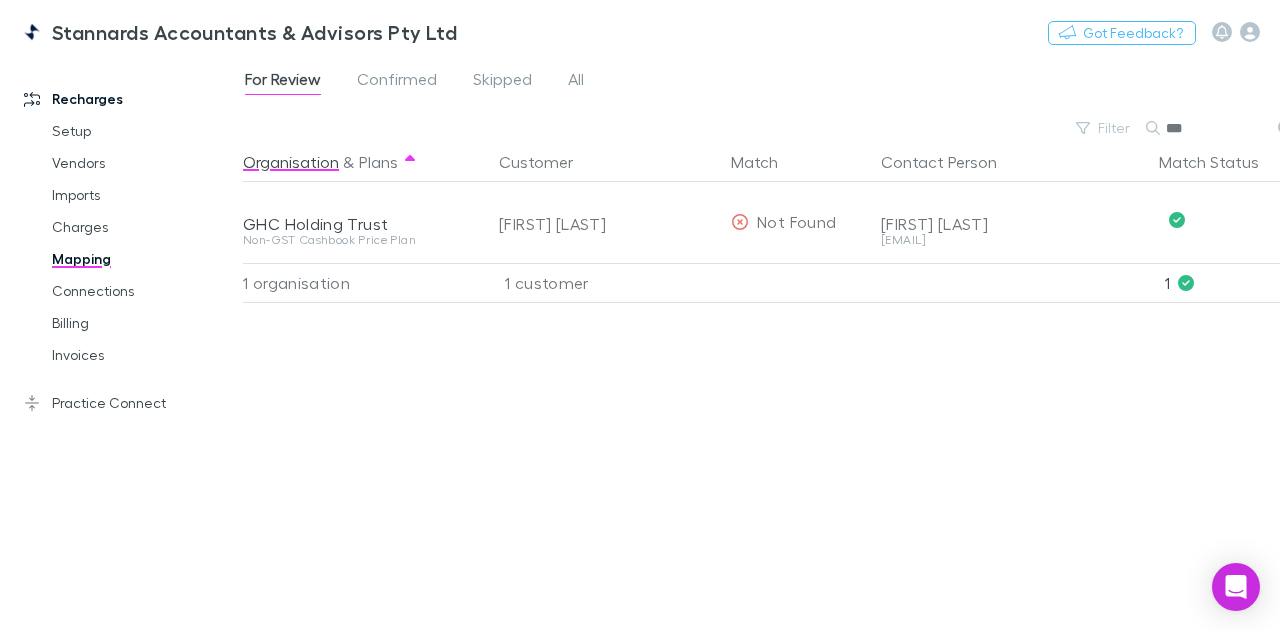 scroll, scrollTop: 0, scrollLeft: 48, axis: horizontal 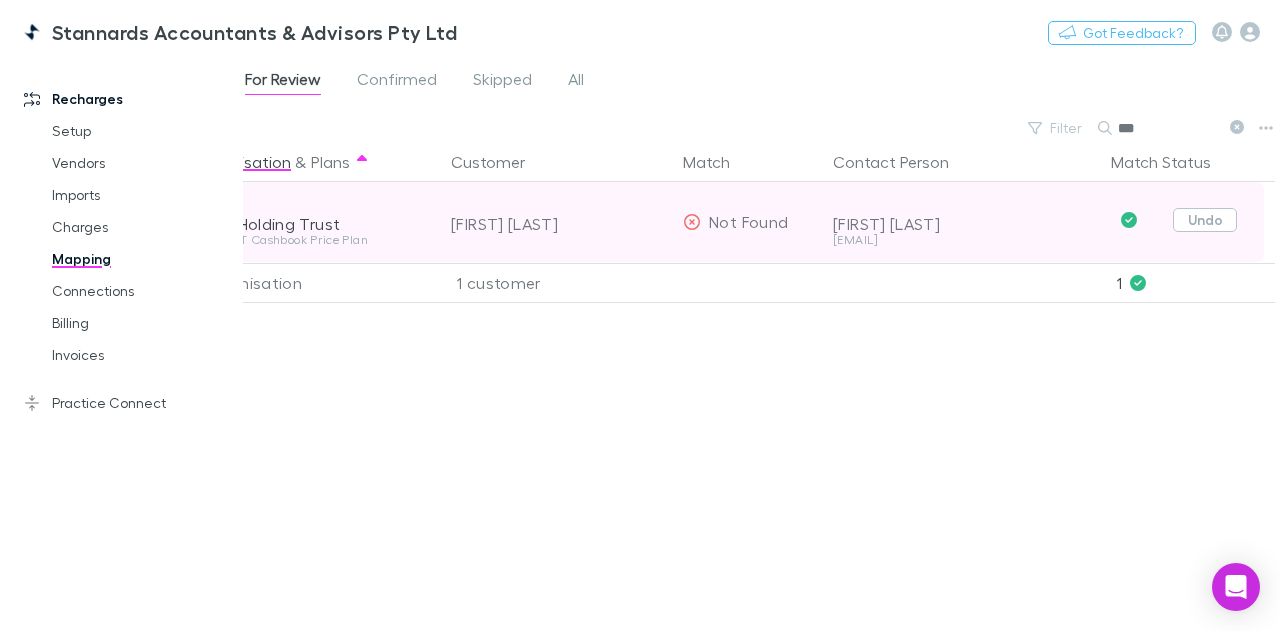 click on "Undo" at bounding box center [1205, 220] 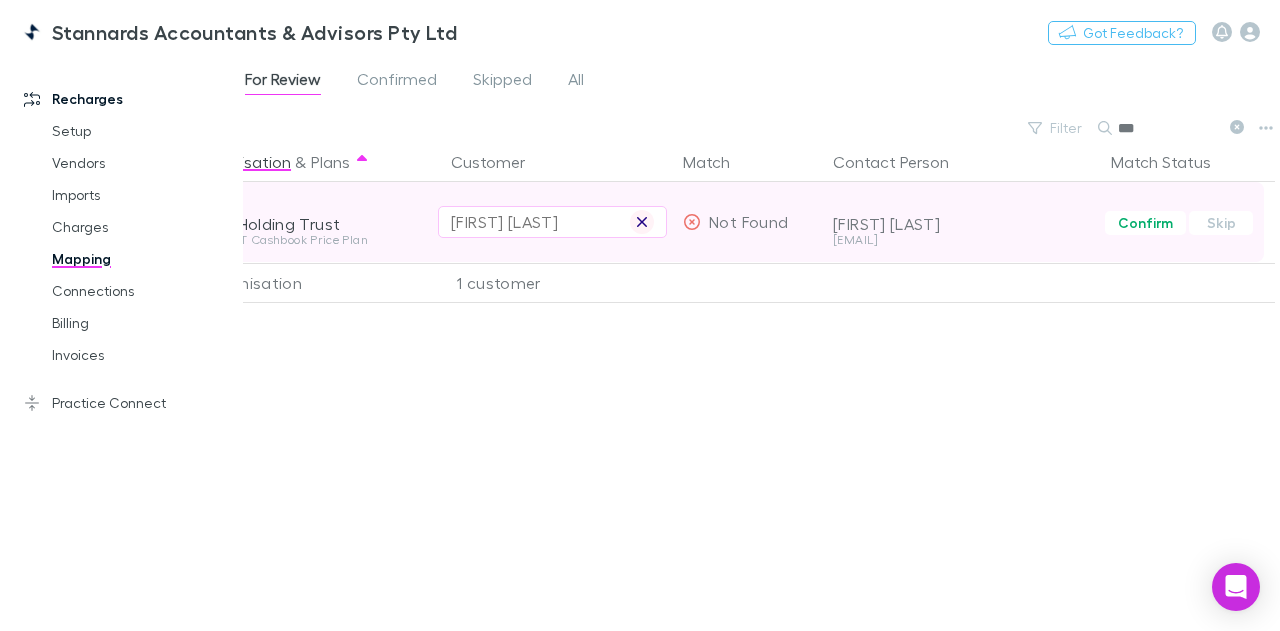 click 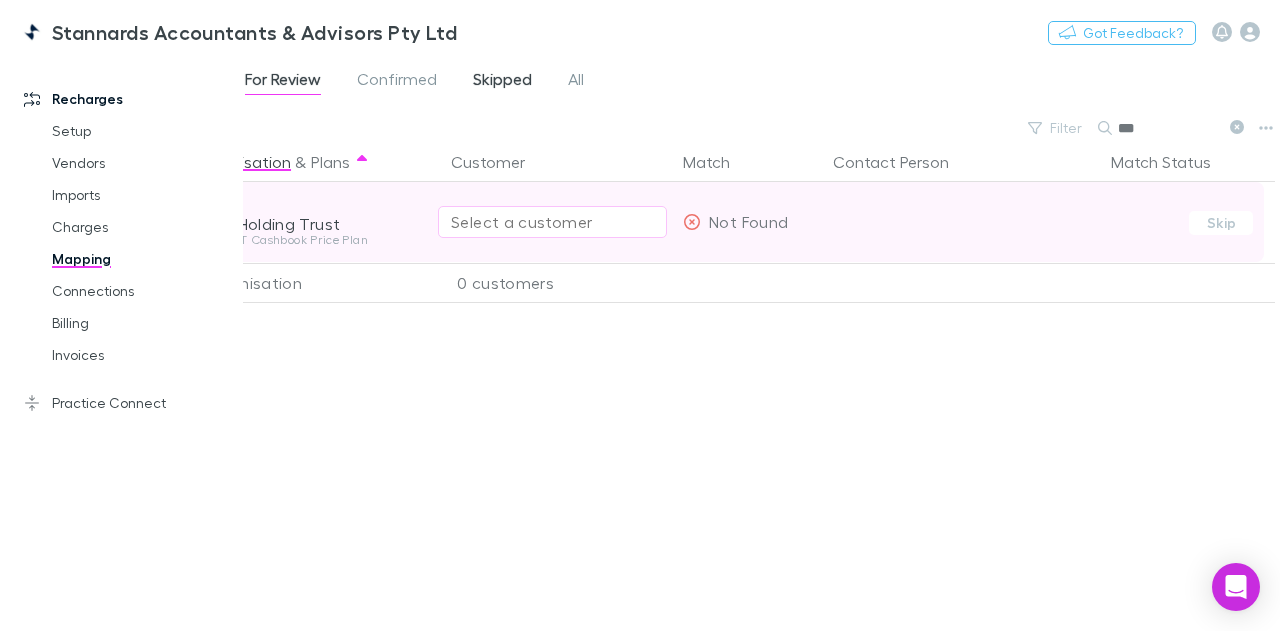 click on "Skipped" at bounding box center [502, 82] 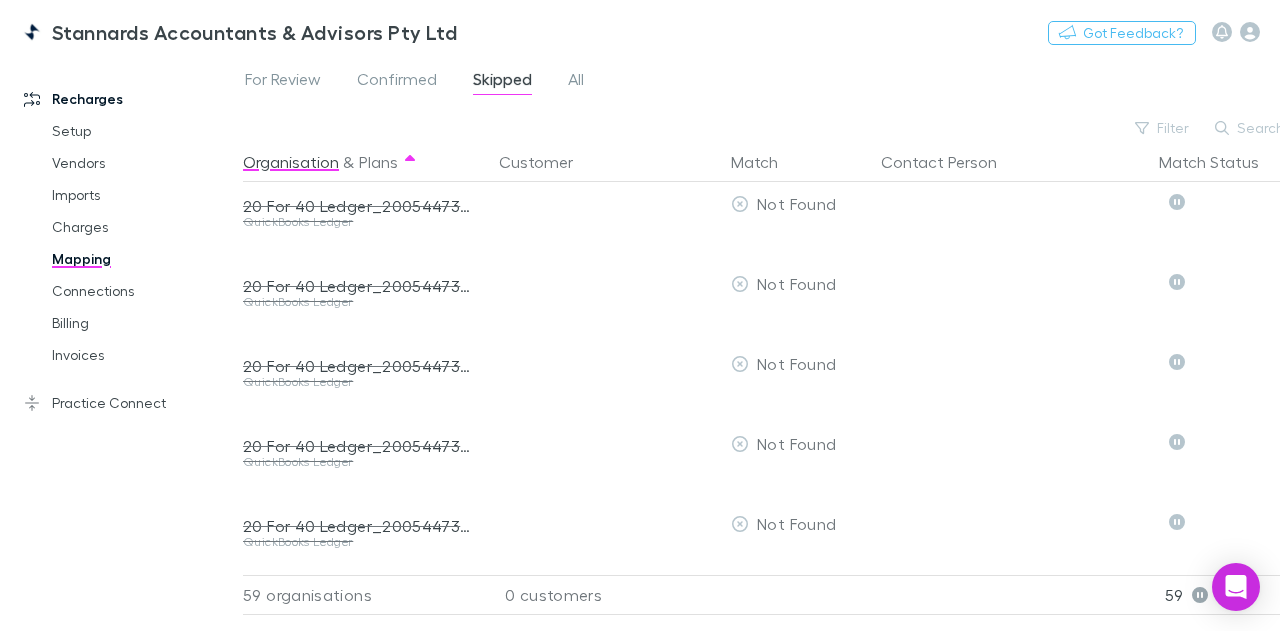 scroll, scrollTop: 0, scrollLeft: 0, axis: both 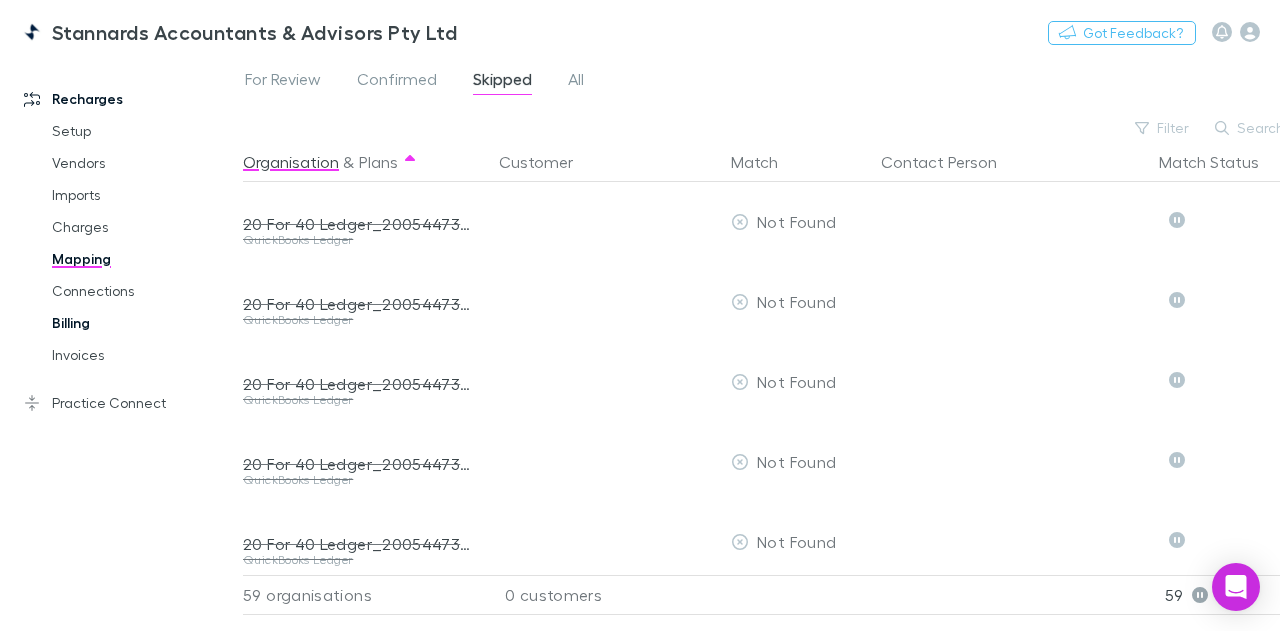 click on "Billing" at bounding box center (143, 323) 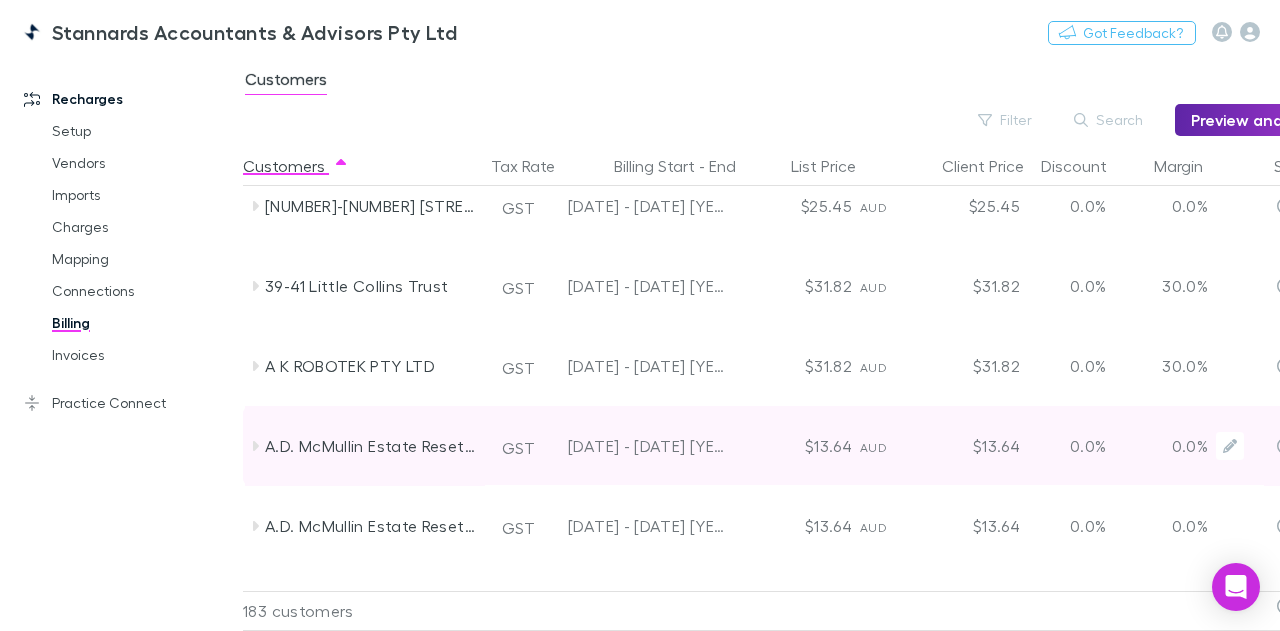 scroll, scrollTop: 0, scrollLeft: 0, axis: both 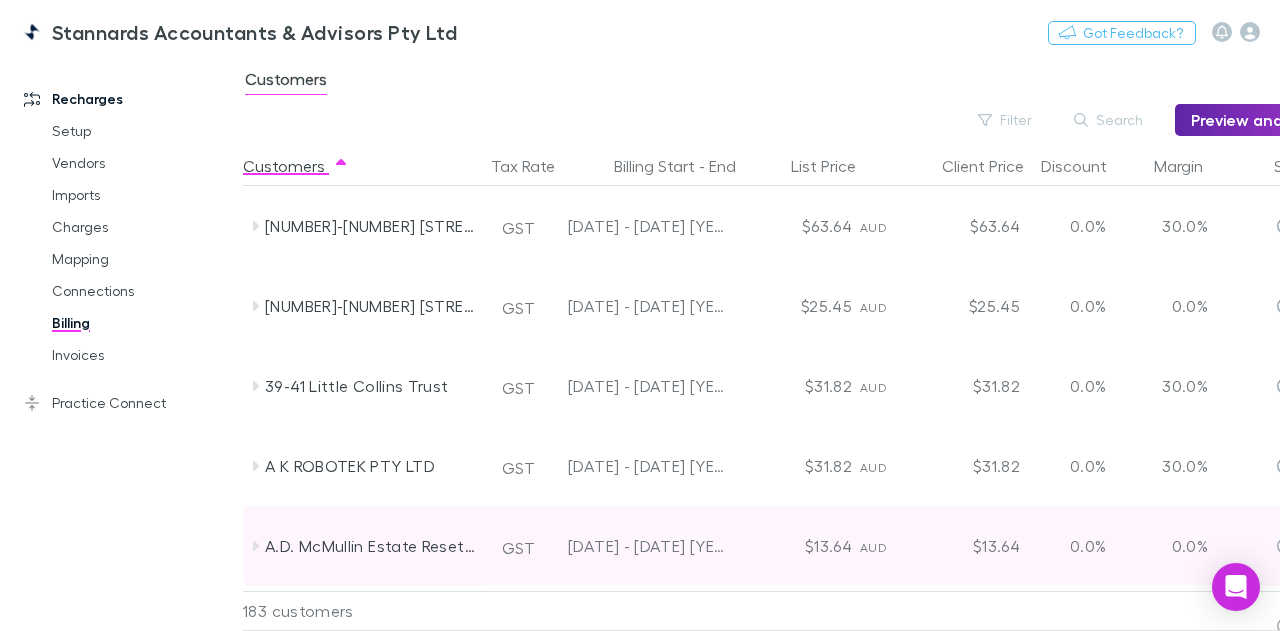 click 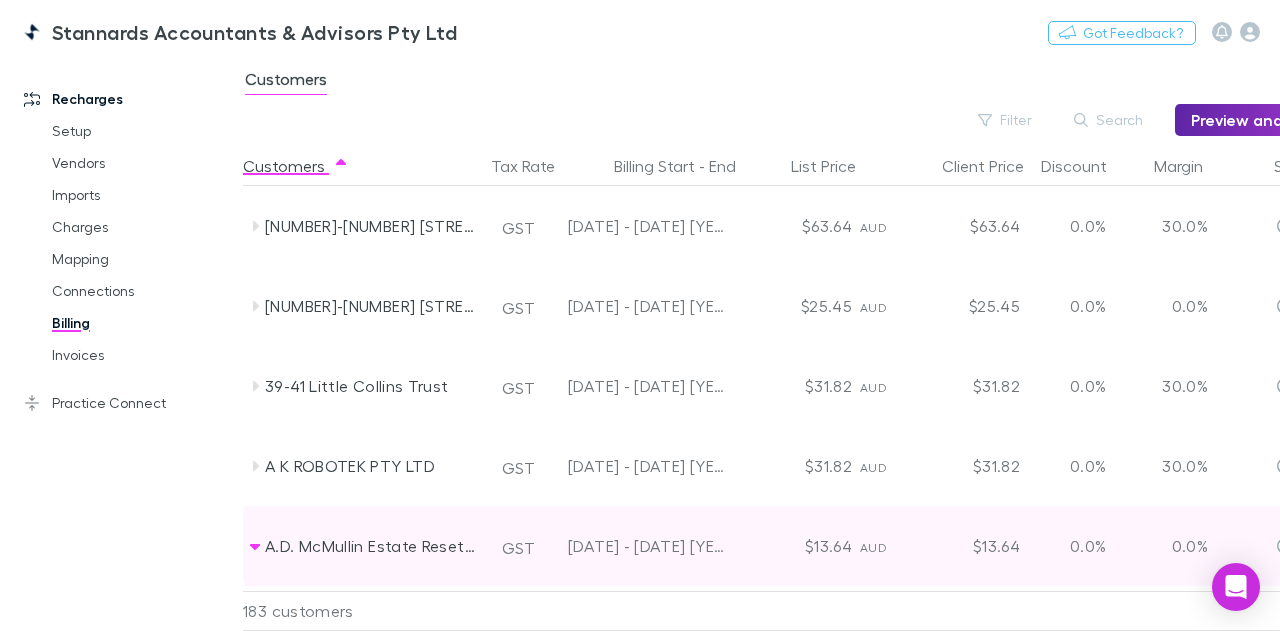 scroll, scrollTop: 100, scrollLeft: 0, axis: vertical 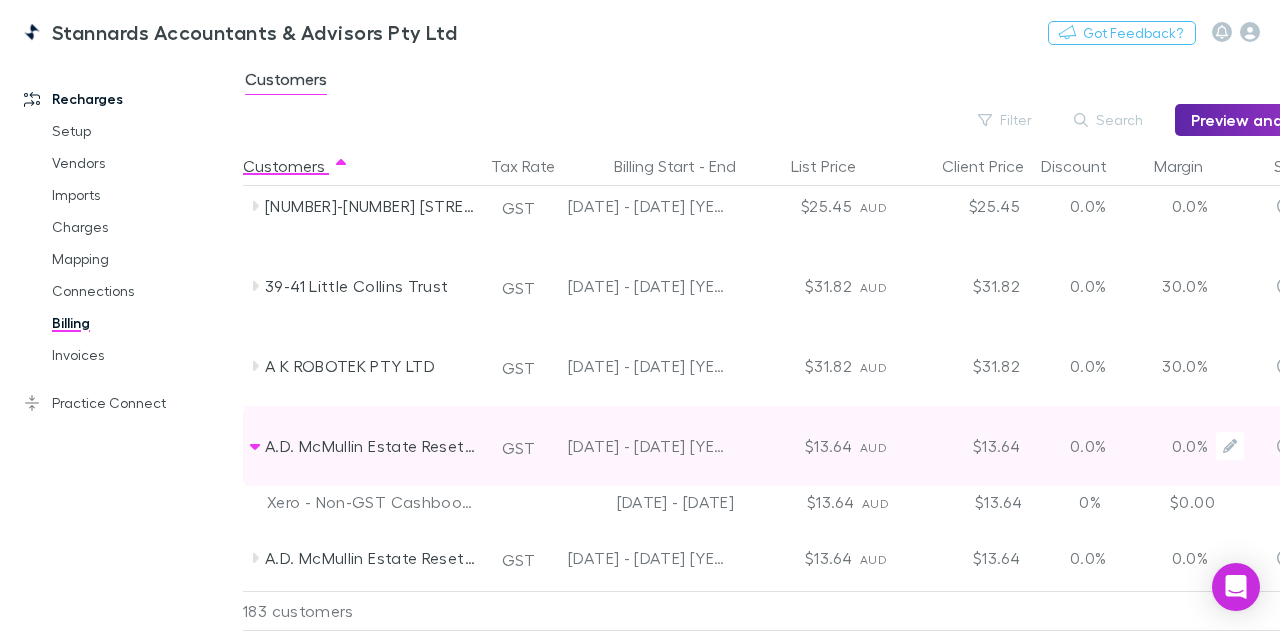 click on "0.0%" at bounding box center [1088, 446] 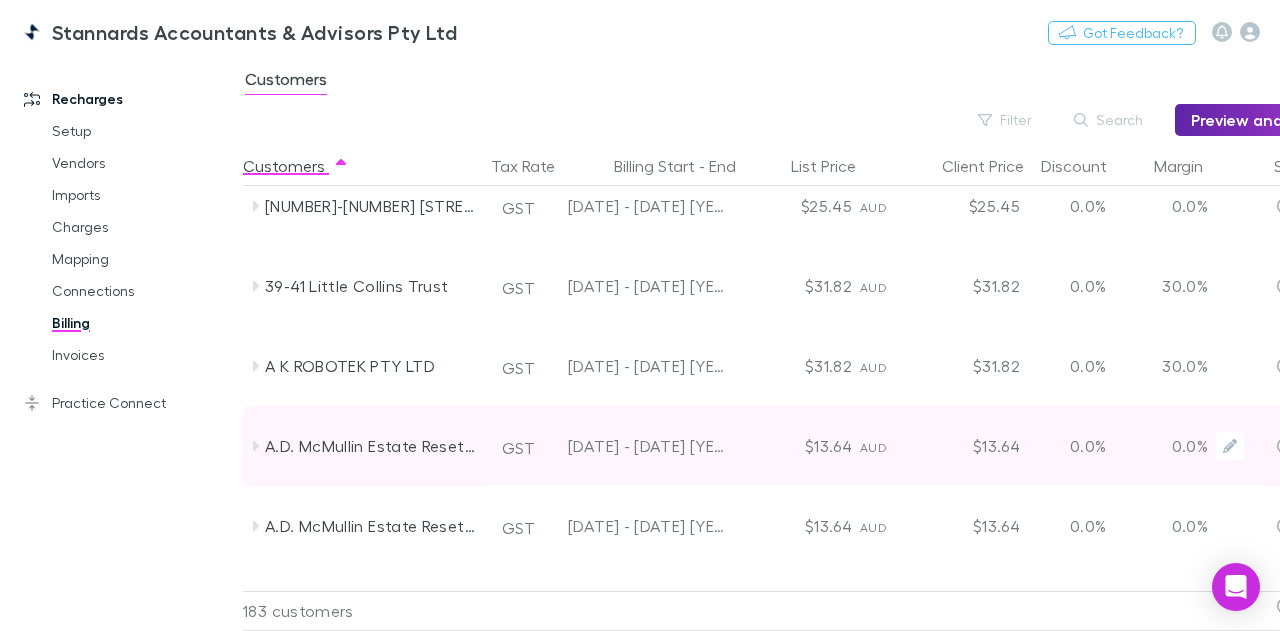click on "0.0%" at bounding box center [1088, 446] 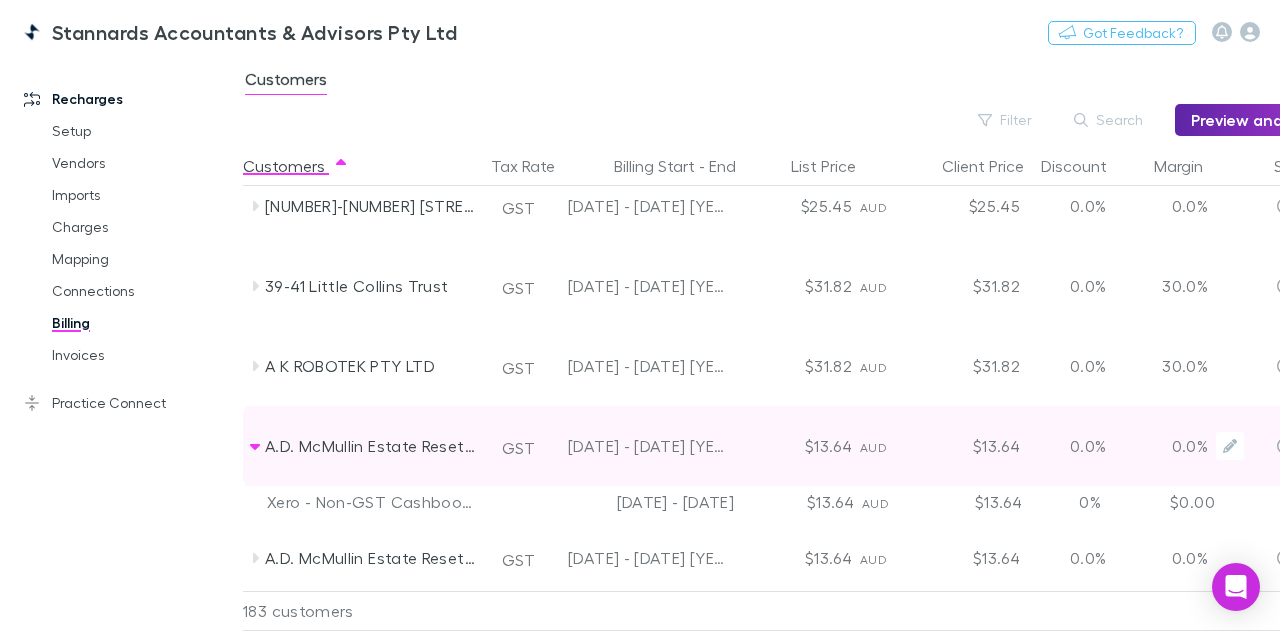 click on "0.0%" at bounding box center [1088, 446] 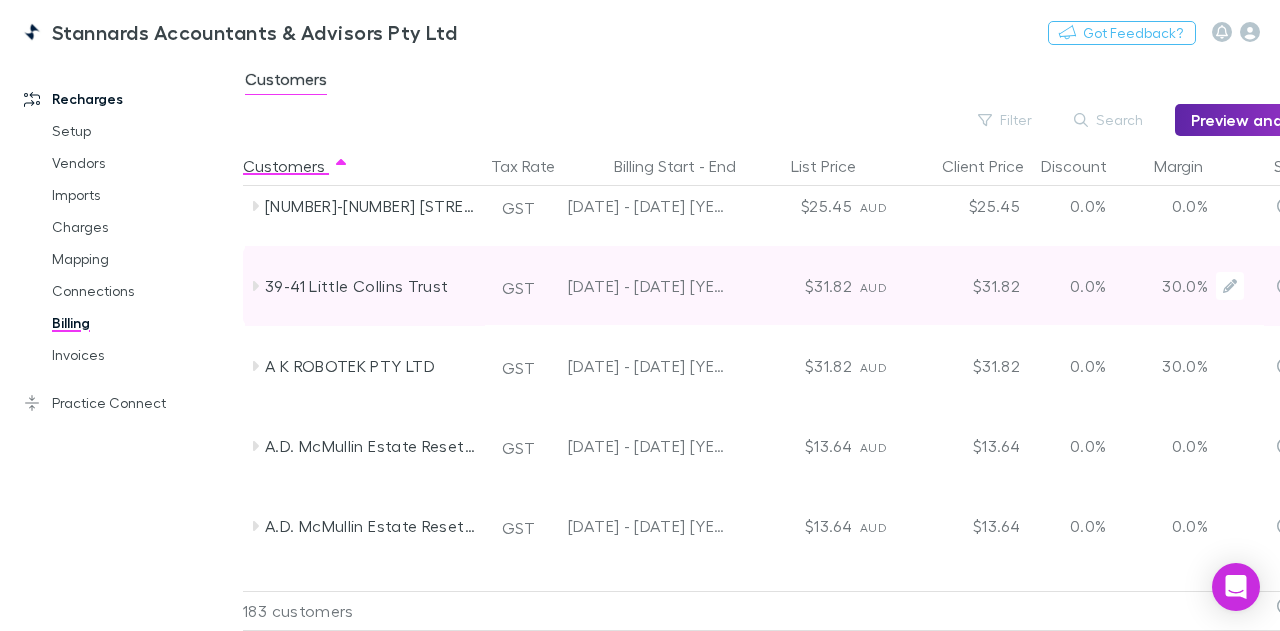 click on "0.0%" at bounding box center [1088, 286] 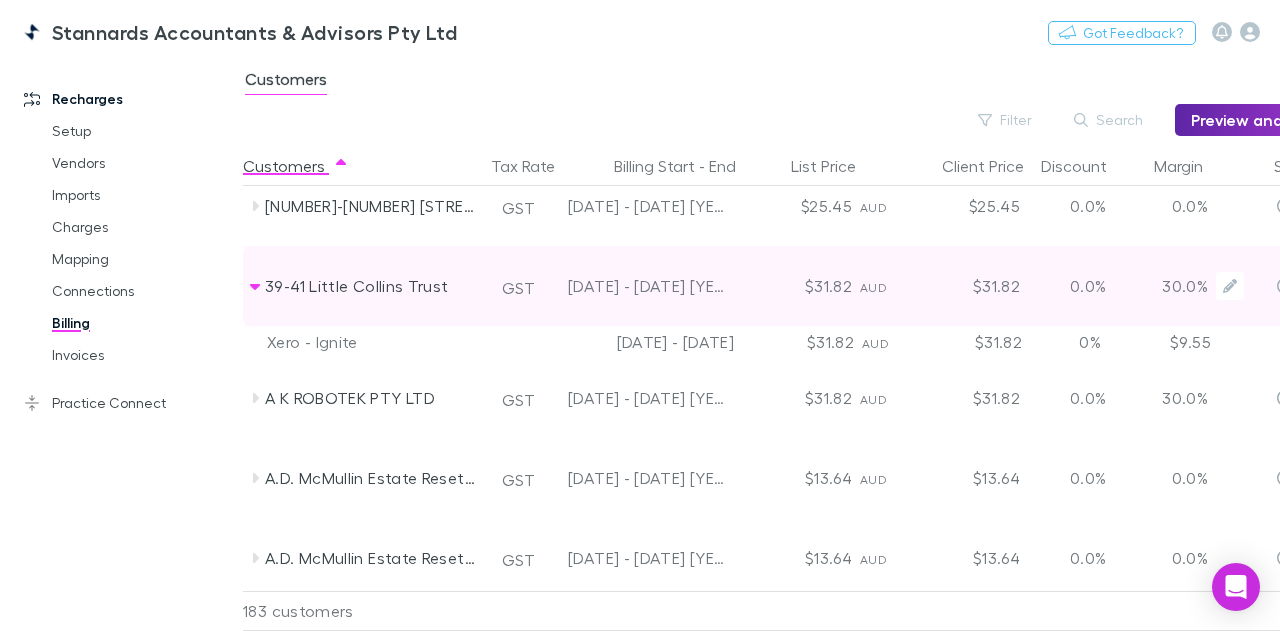 click on "0.0%" at bounding box center (1088, 286) 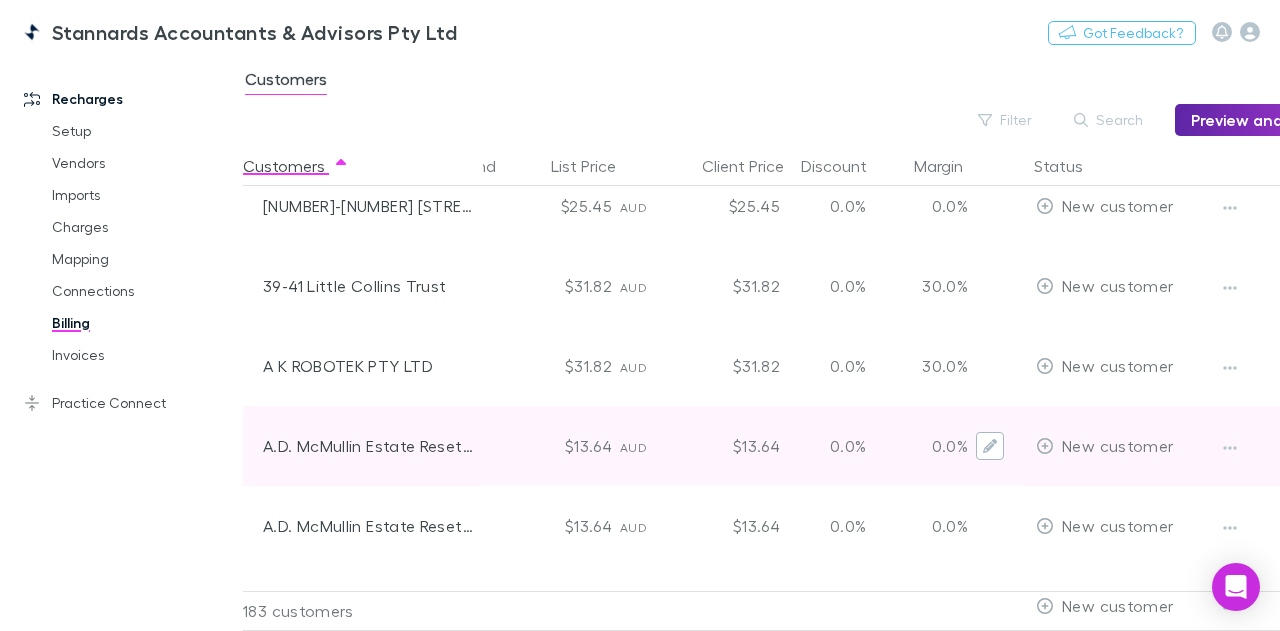 scroll, scrollTop: 100, scrollLeft: 251, axis: both 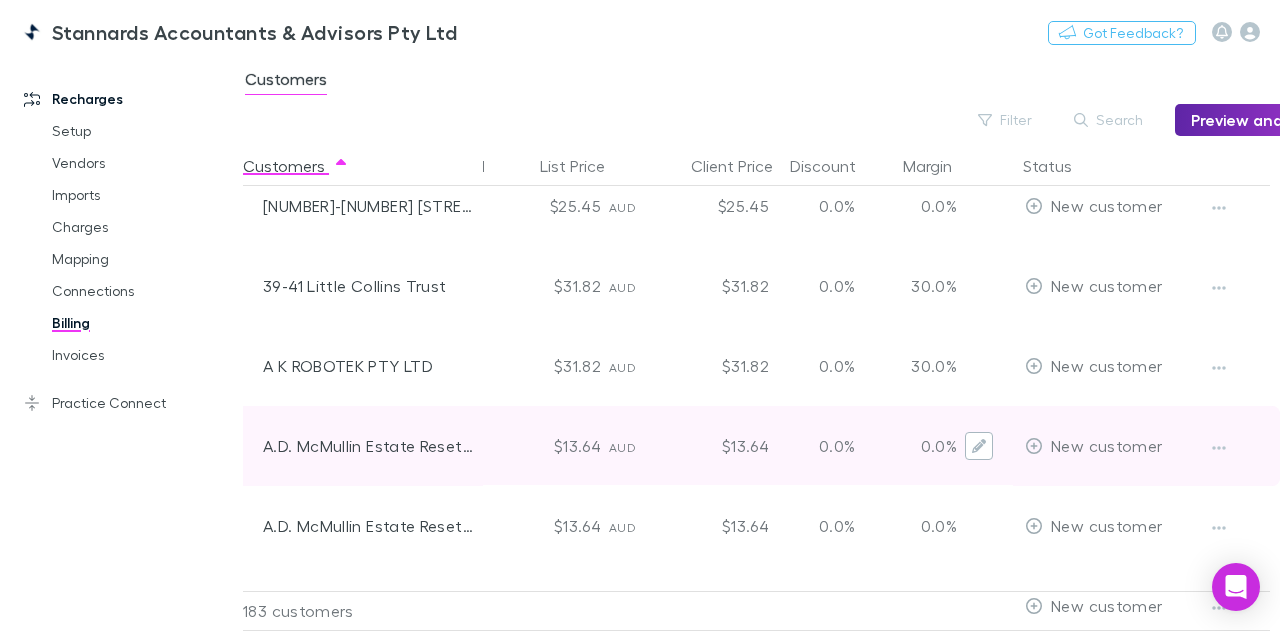 click 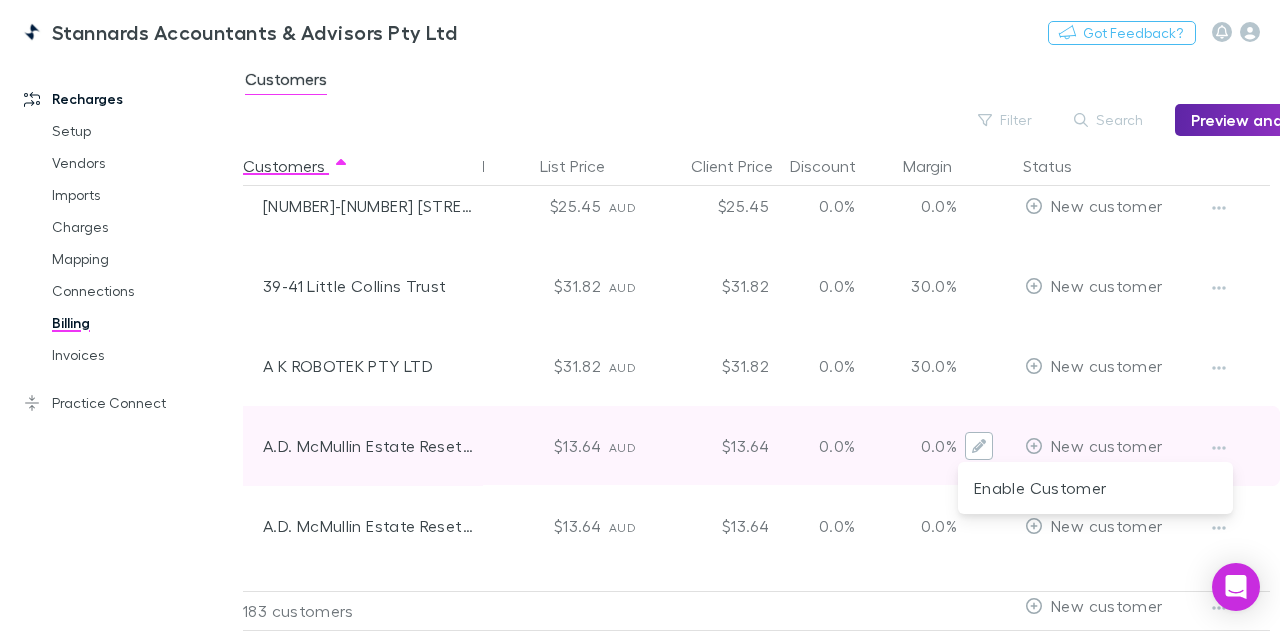 click at bounding box center [640, 315] 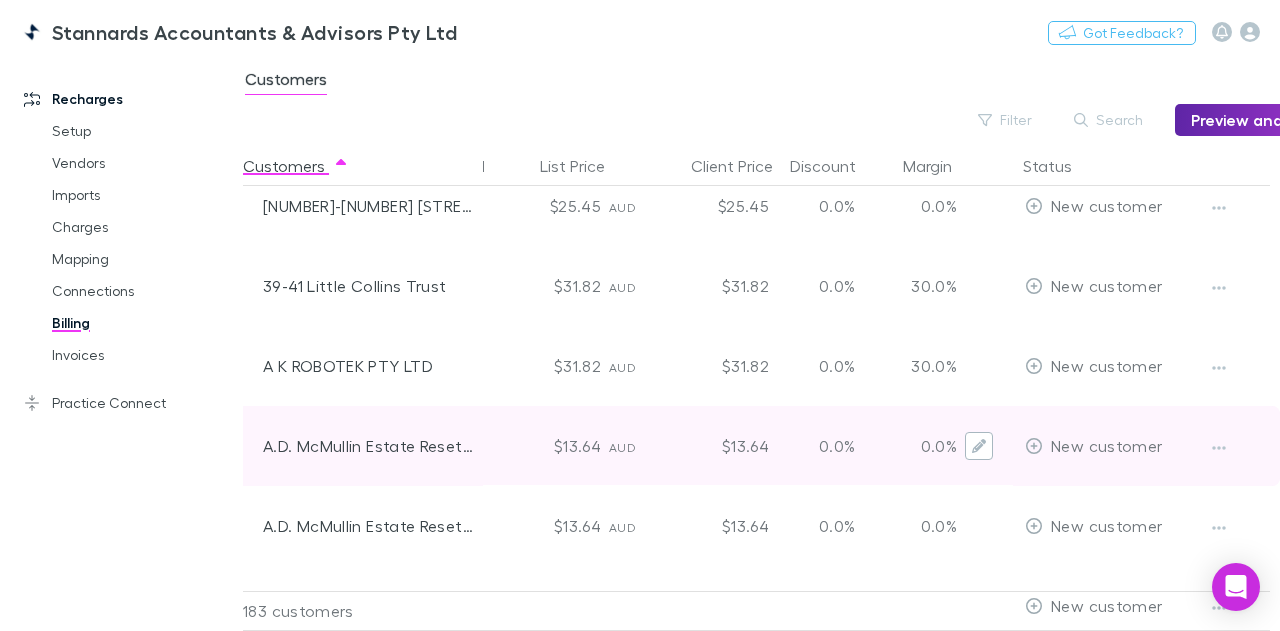 type 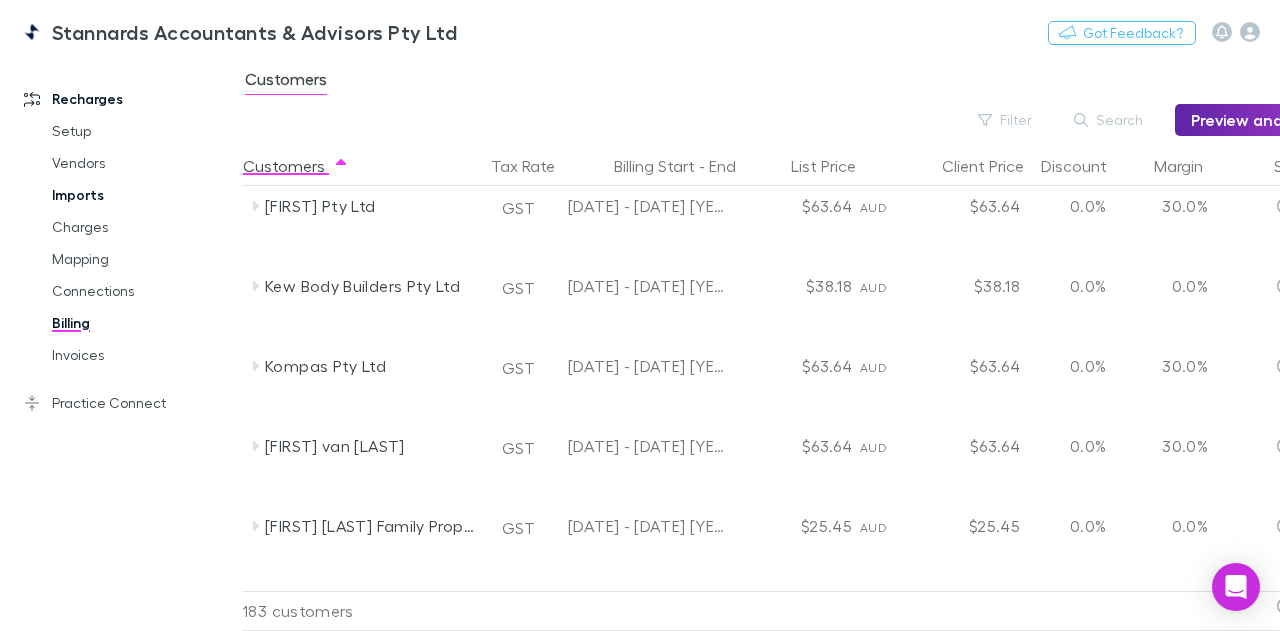 scroll, scrollTop: 6900, scrollLeft: 0, axis: vertical 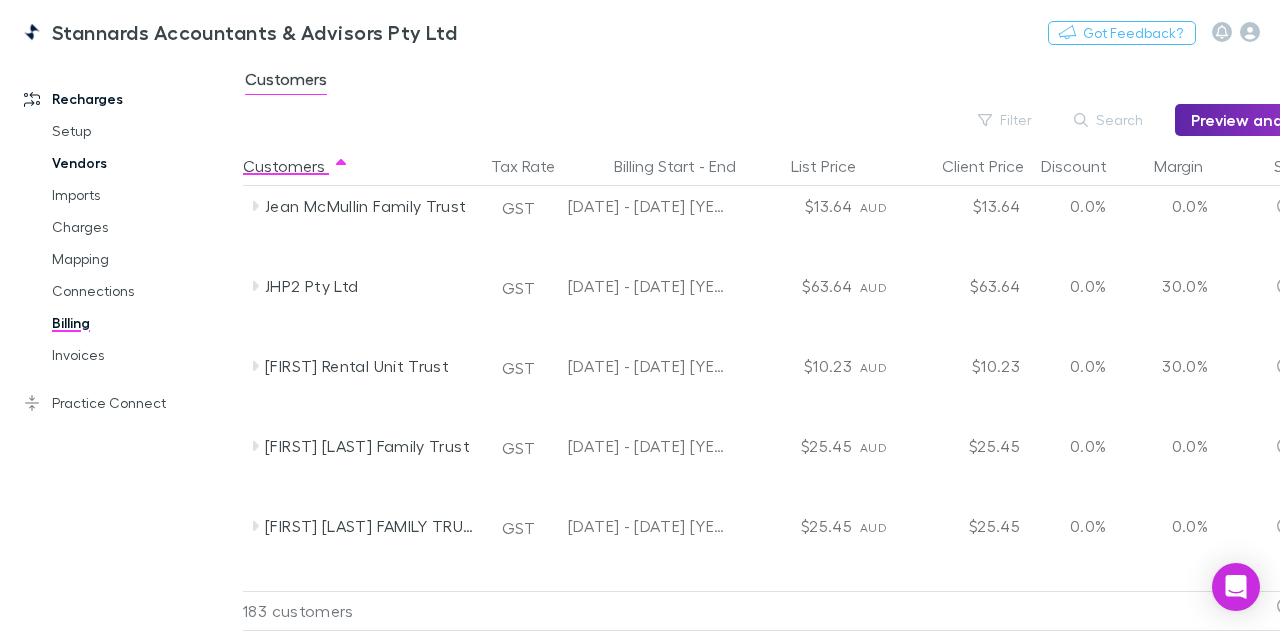 click on "Vendors" at bounding box center [143, 163] 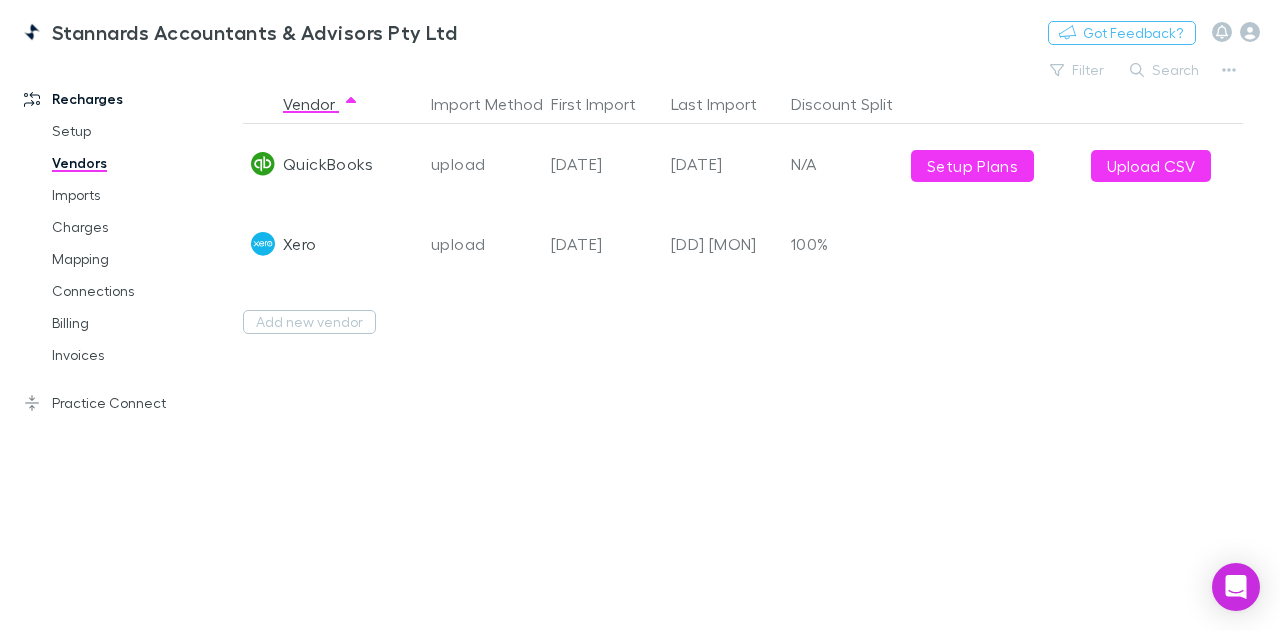 click on "100%" at bounding box center [843, 244] 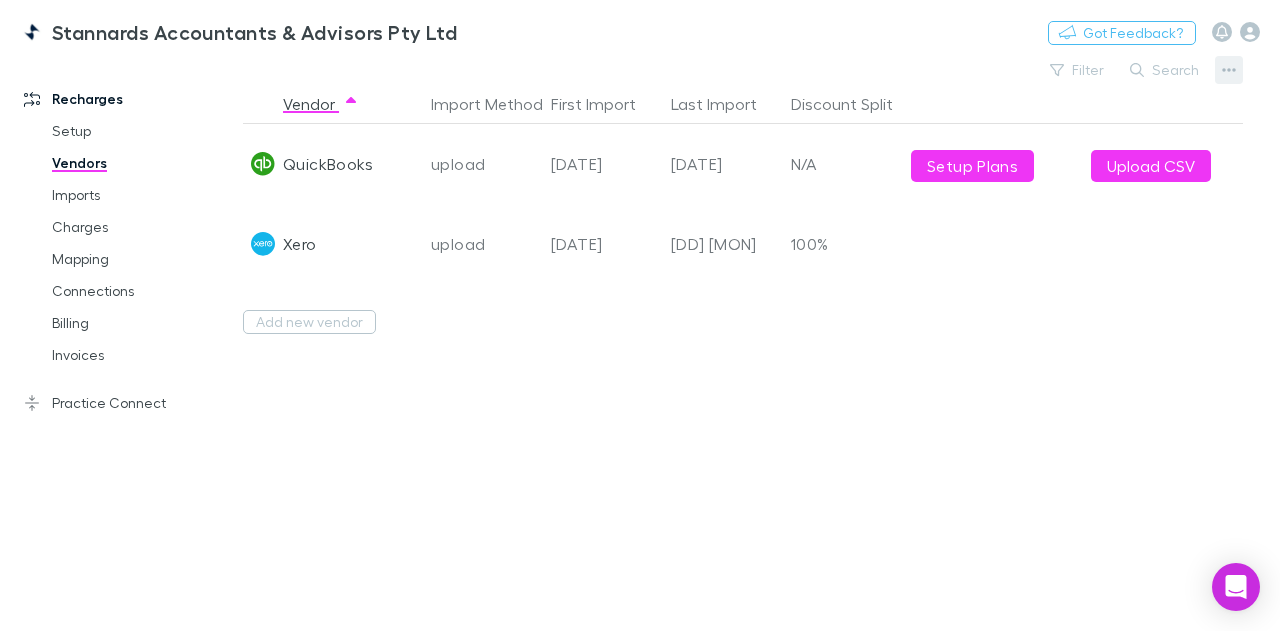 click at bounding box center [1229, 70] 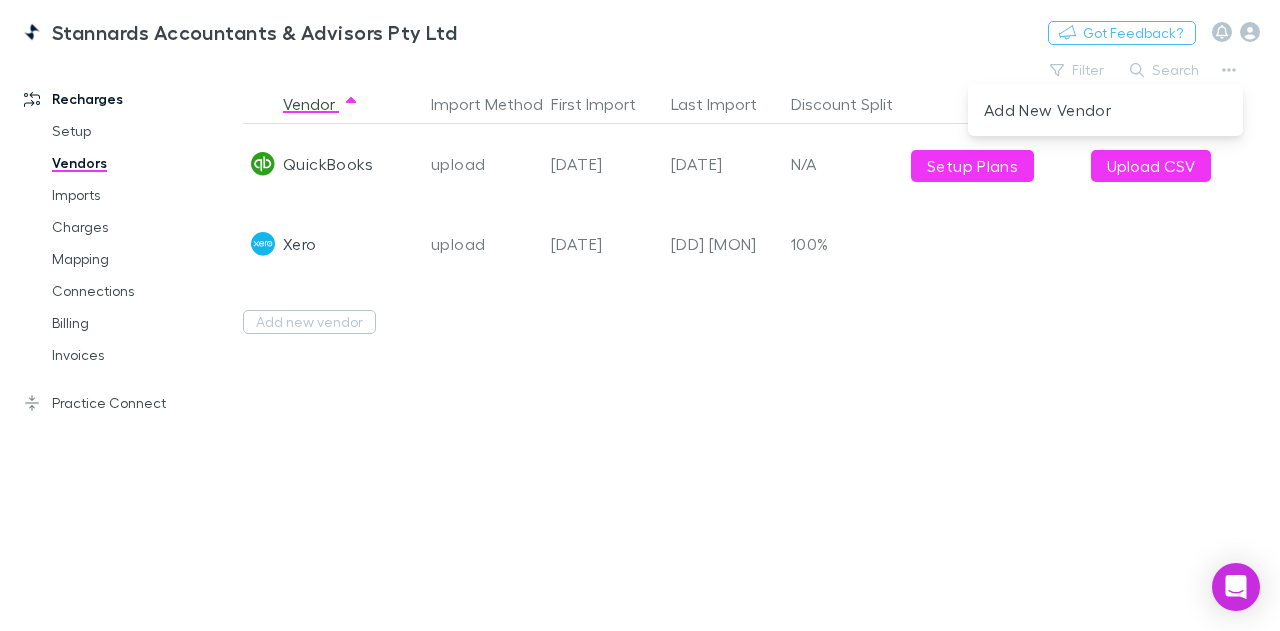click at bounding box center [640, 315] 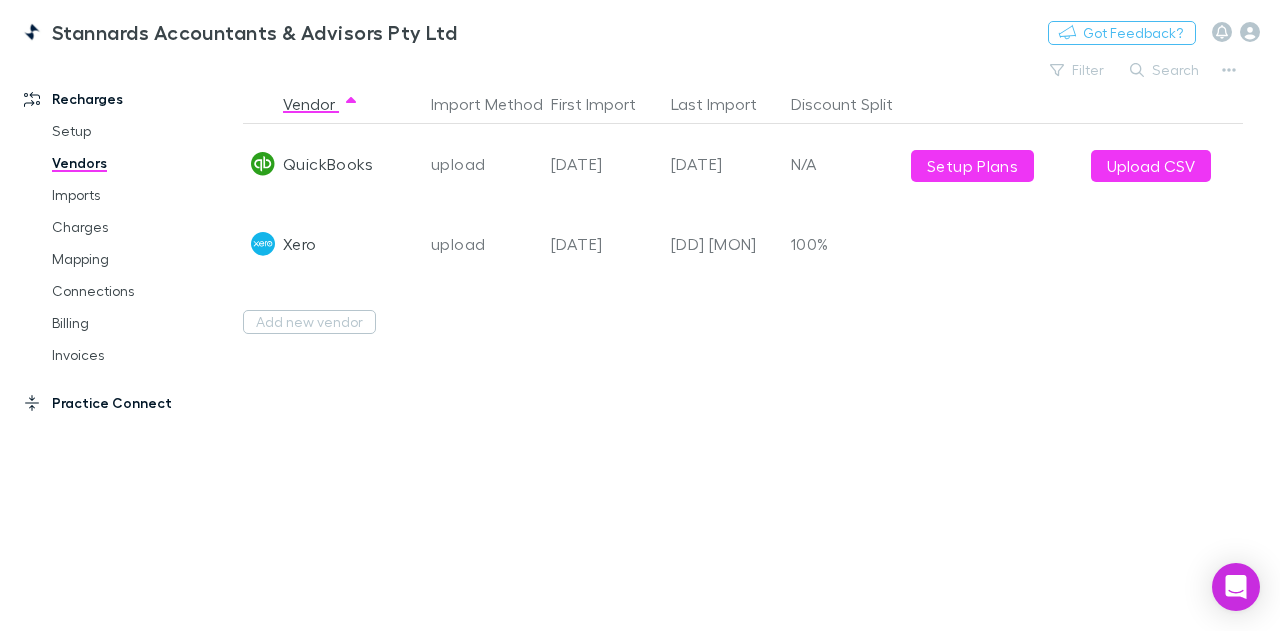 click on "Practice Connect" at bounding box center (129, 403) 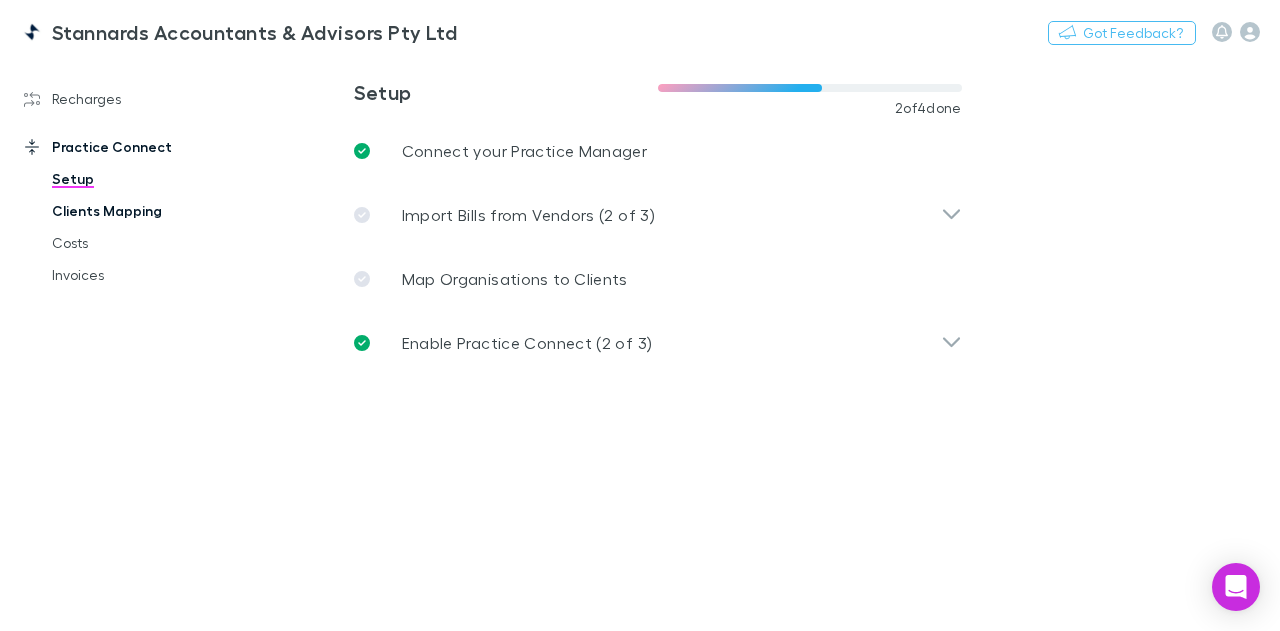 click on "Clients Mapping" at bounding box center (143, 211) 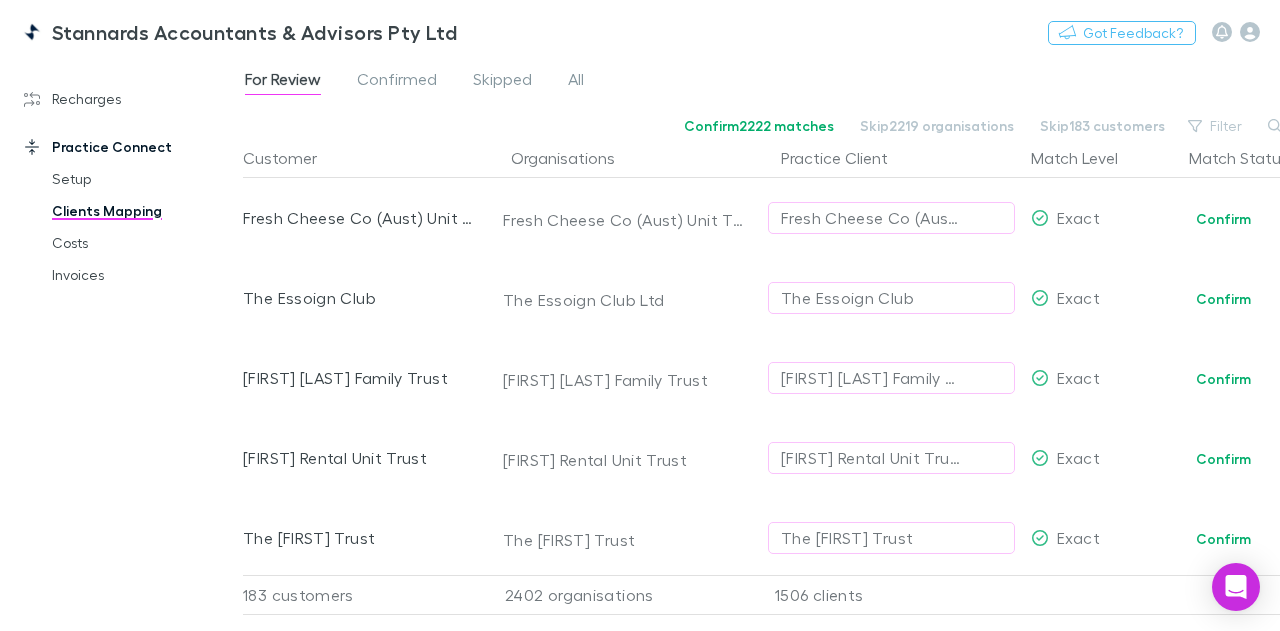 scroll, scrollTop: 600, scrollLeft: 0, axis: vertical 